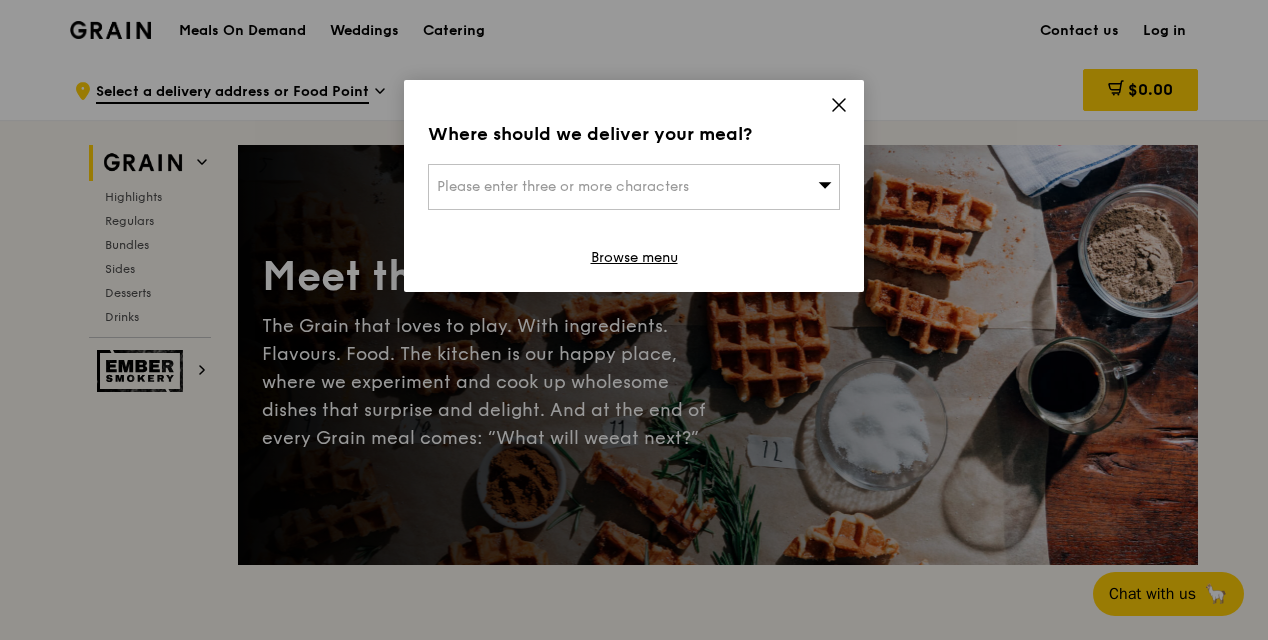 scroll, scrollTop: 0, scrollLeft: 0, axis: both 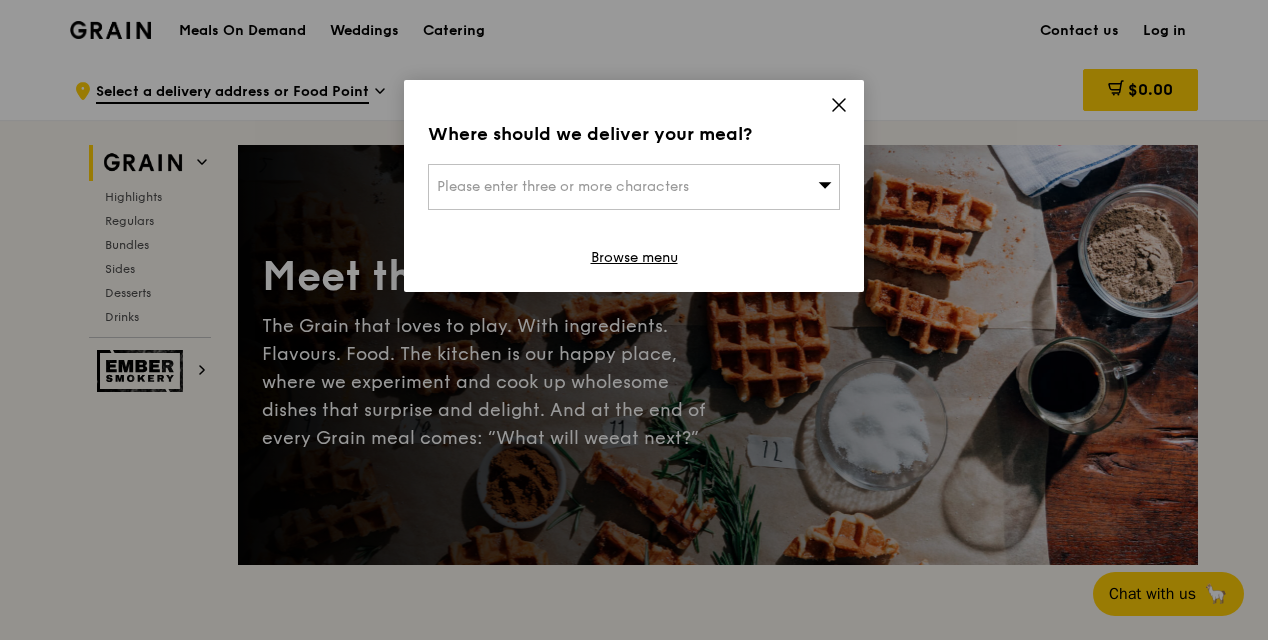 click on "Please enter three or more characters" at bounding box center [634, 187] 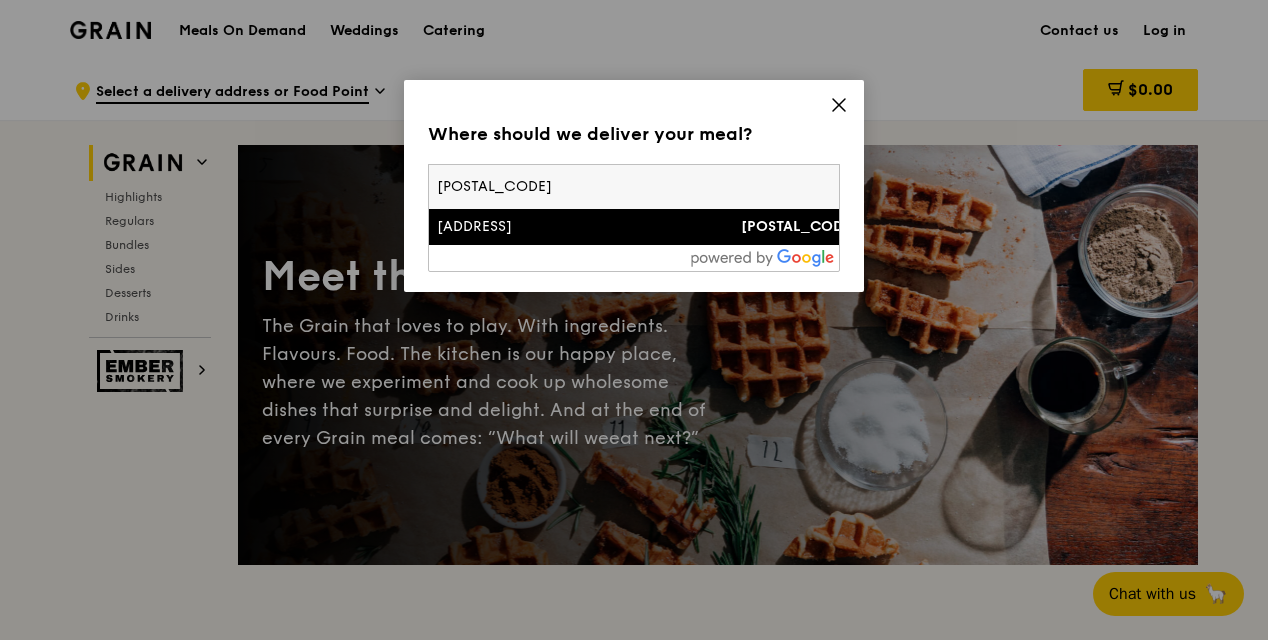 type on "[POSTAL_CODE]" 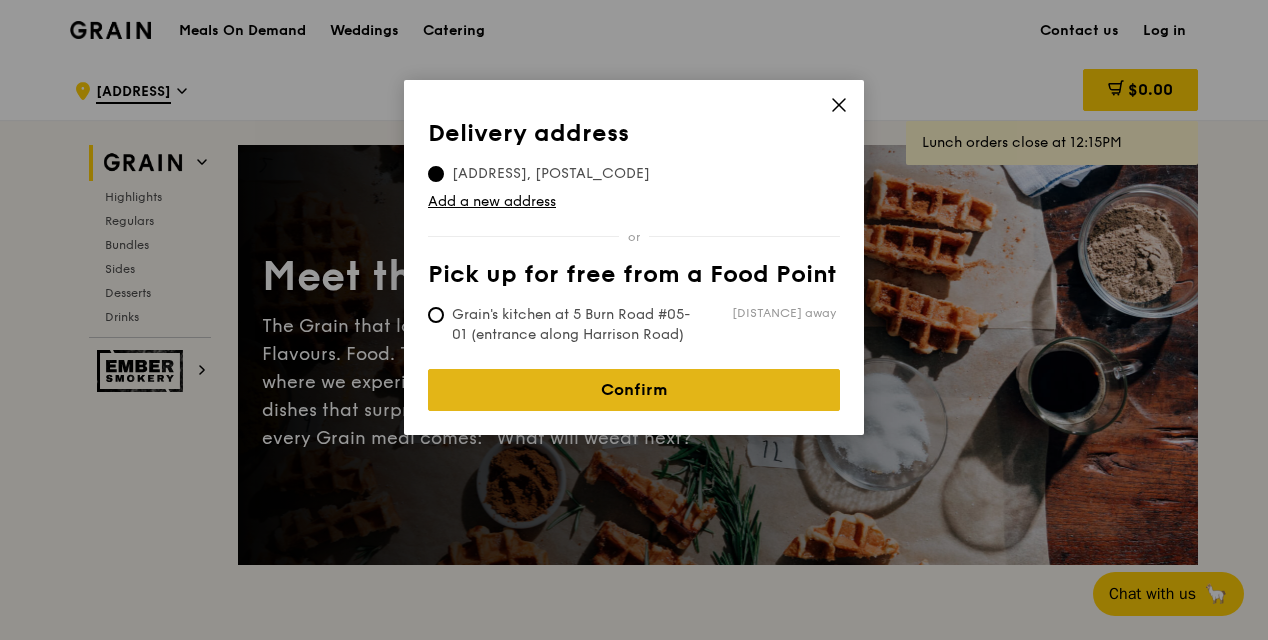 click on "Confirm" at bounding box center [634, 390] 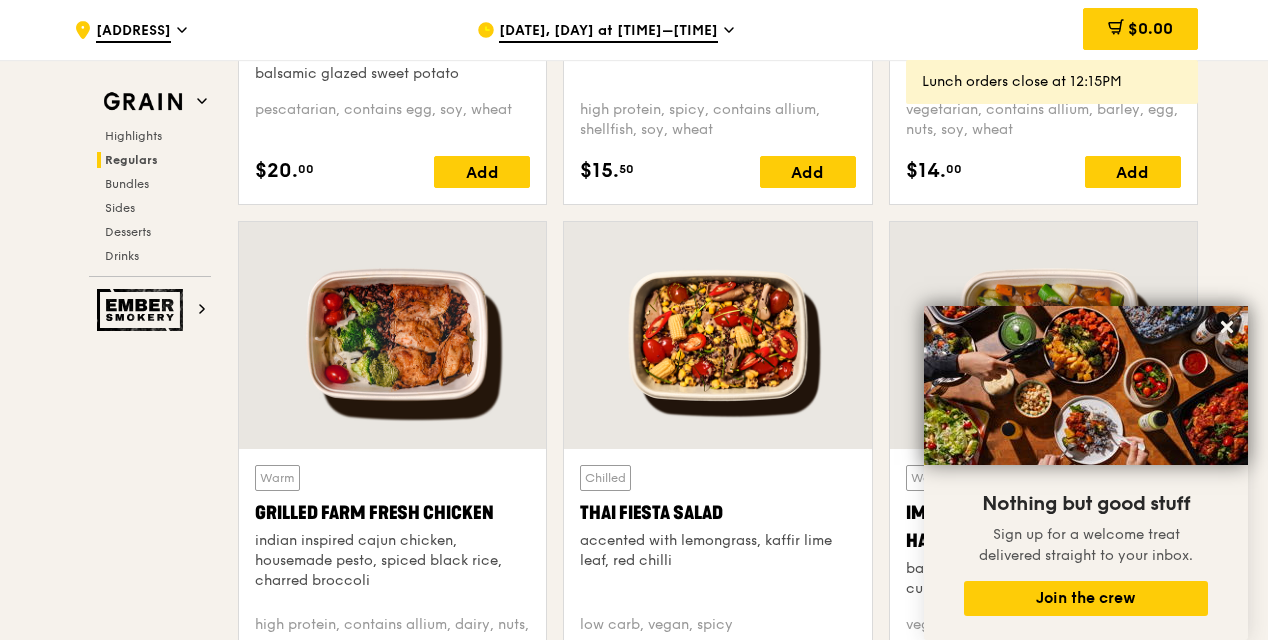 scroll, scrollTop: 2217, scrollLeft: 0, axis: vertical 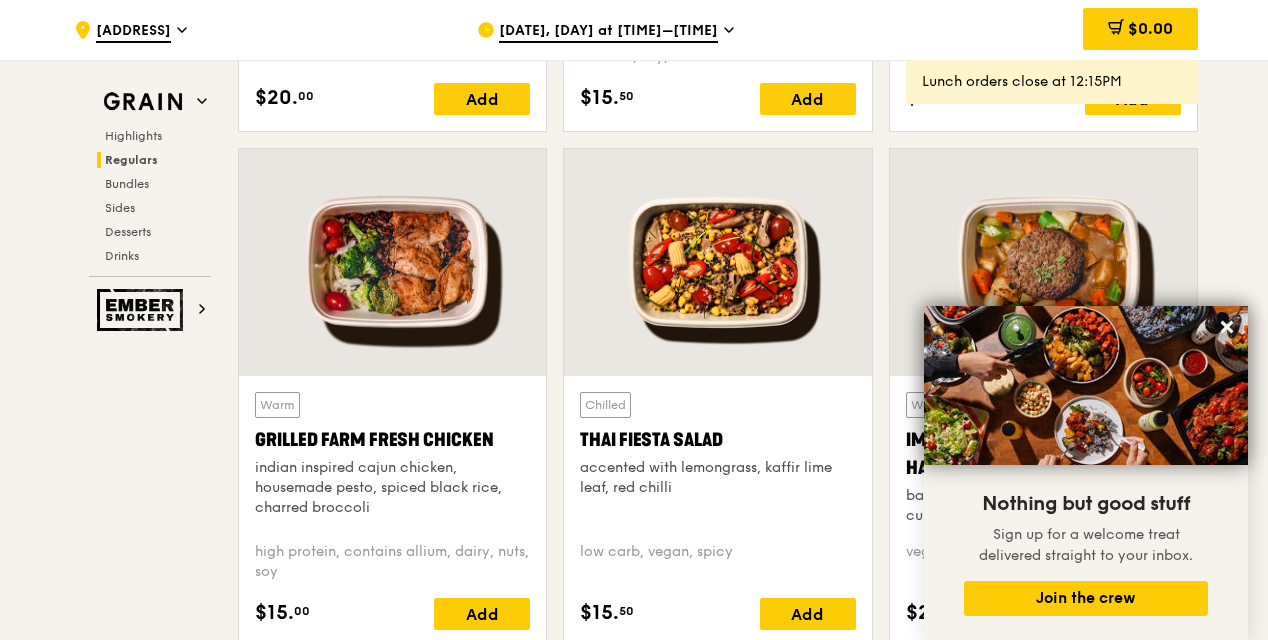 click on "Grain
Highlights
Regulars
Bundles
Sides
Desserts
Drinks
Ember Smokery
Meet the new Grain The Grain that loves to play. With ingredients. Flavours. Food. The kitchen is our happy place, where we experiment and cook up wholesome dishes that surprise and delight. And at the end of every Grain meal comes: “What will we  eat next?”
Highlights
Weekly rotating dishes inspired by flavours from around the world.
Warm
Grain's Curry Chicken Stew (and buns)
nyonya curry paste, mini bread roll, roasted potato
spicy, contains allium, dairy, egg, soy, wheat
$15.
00
Add
Warm
Assam Spiced Fish Curry
assam spiced broth, baked white fish, butterfly blue pea rice
pescatarian, spicy, contains allium, egg, nuts, shellfish, soy, wheat
$14.
50
Add
$6." at bounding box center (634, 2095) 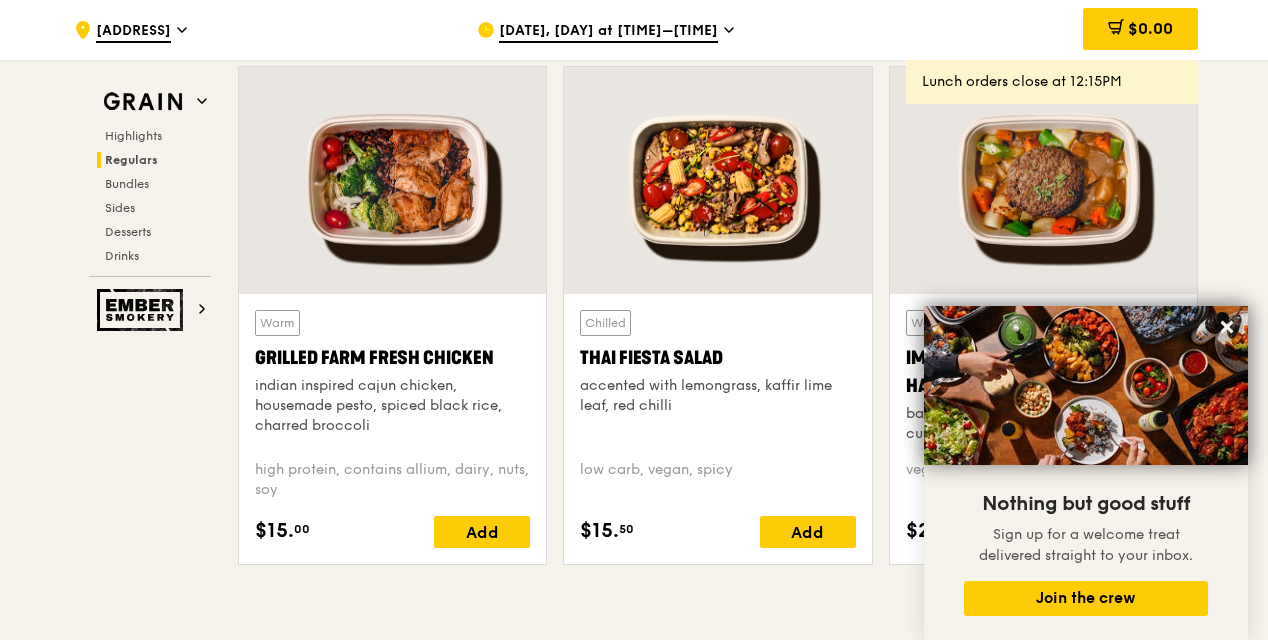 scroll, scrollTop: 2264, scrollLeft: 0, axis: vertical 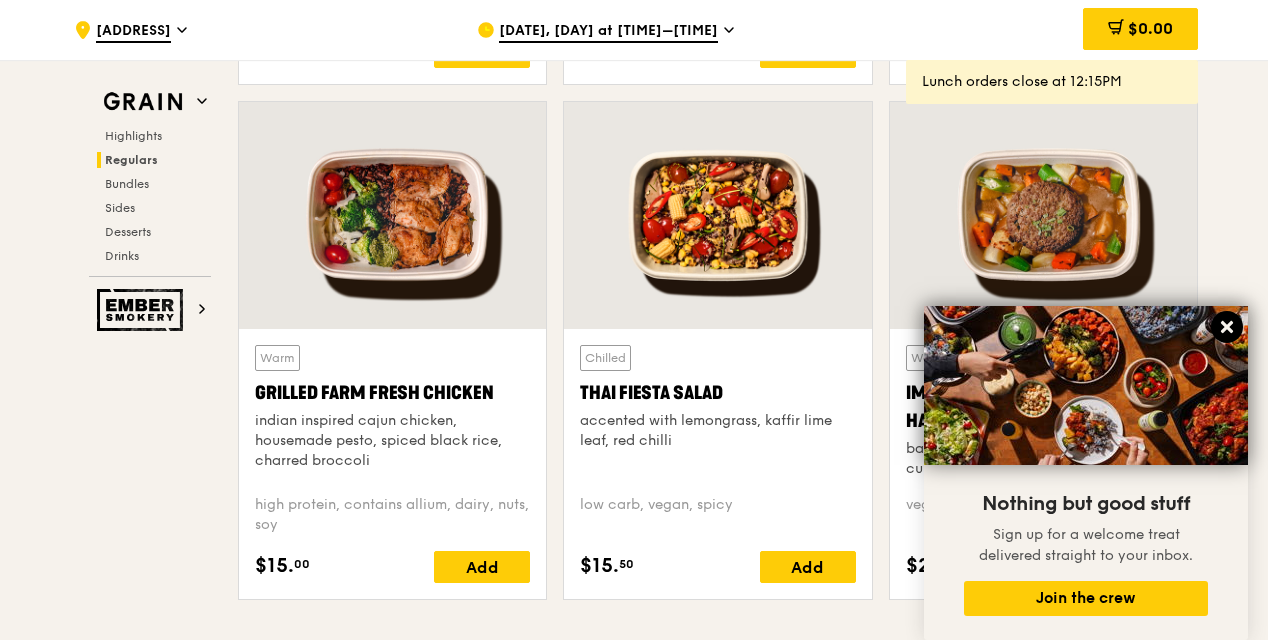 click 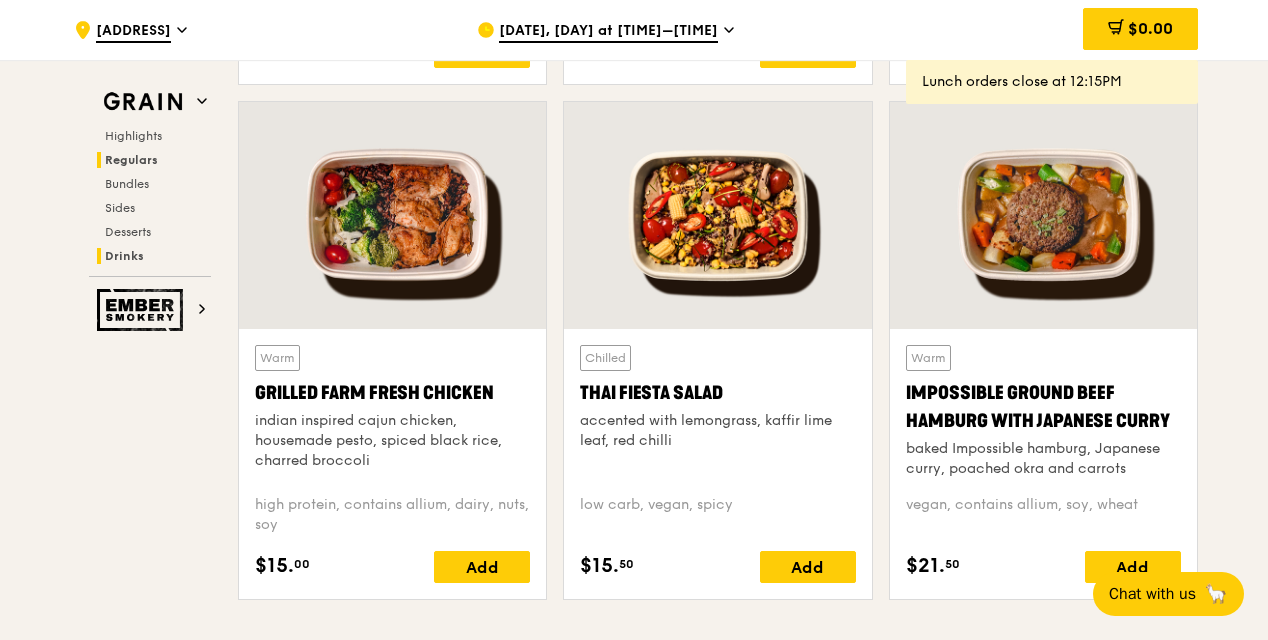 click on "Drinks" at bounding box center [124, 256] 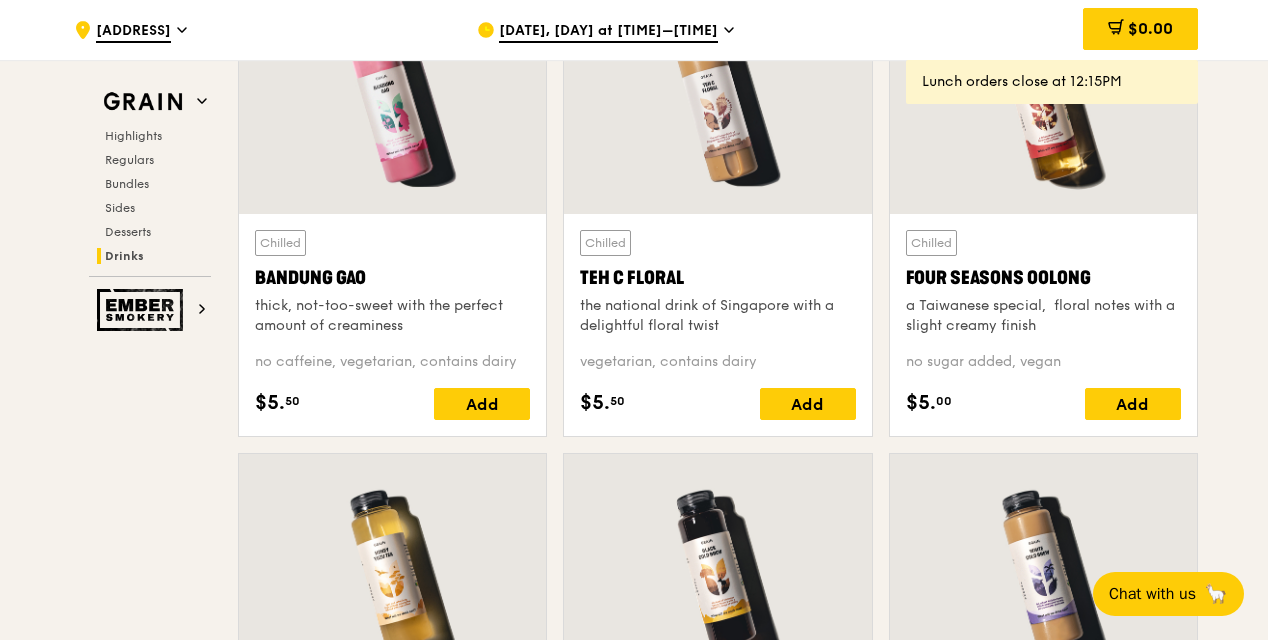 scroll, scrollTop: 7423, scrollLeft: 0, axis: vertical 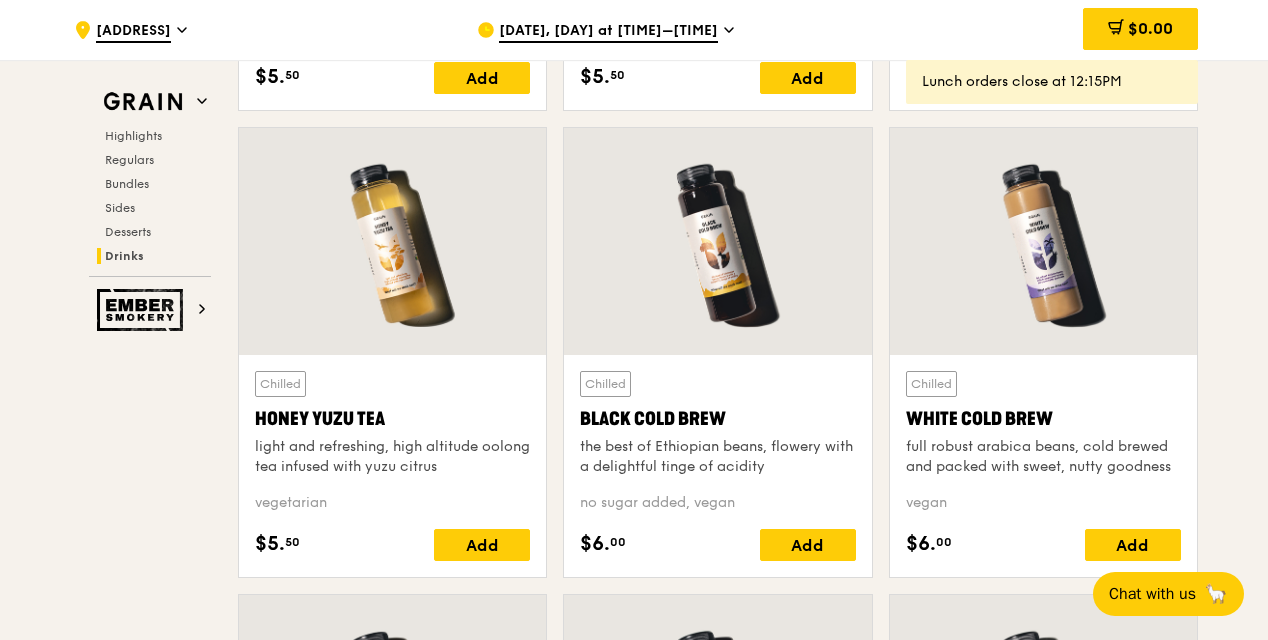 click at bounding box center [1043, 241] 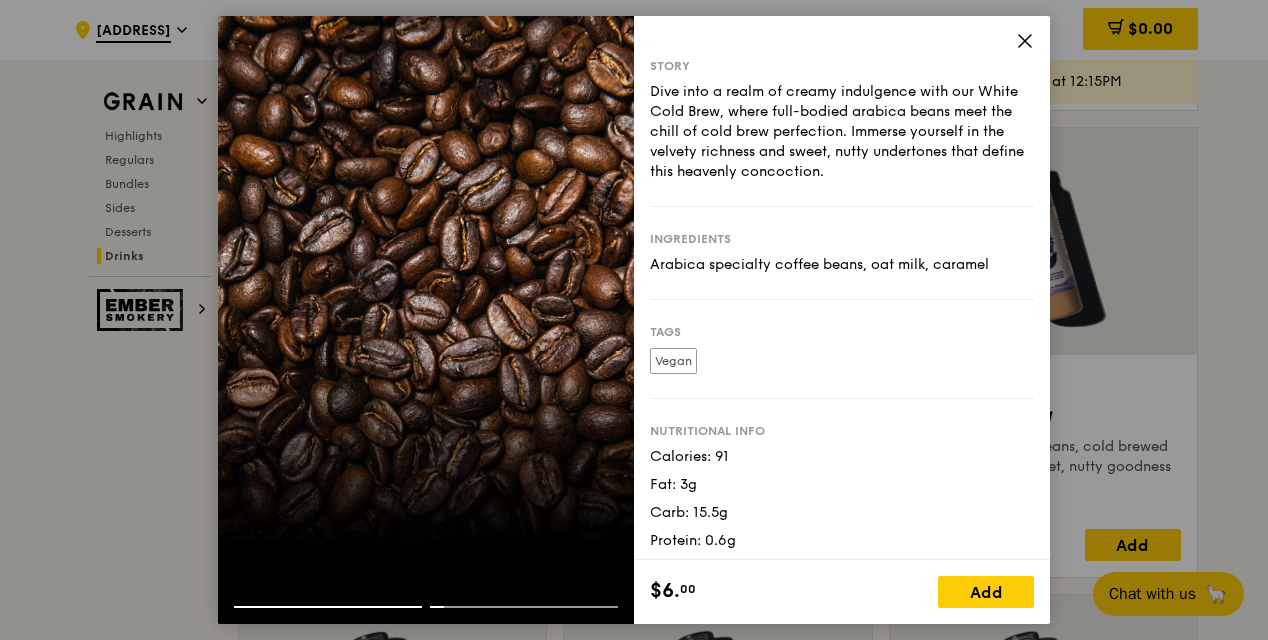 click 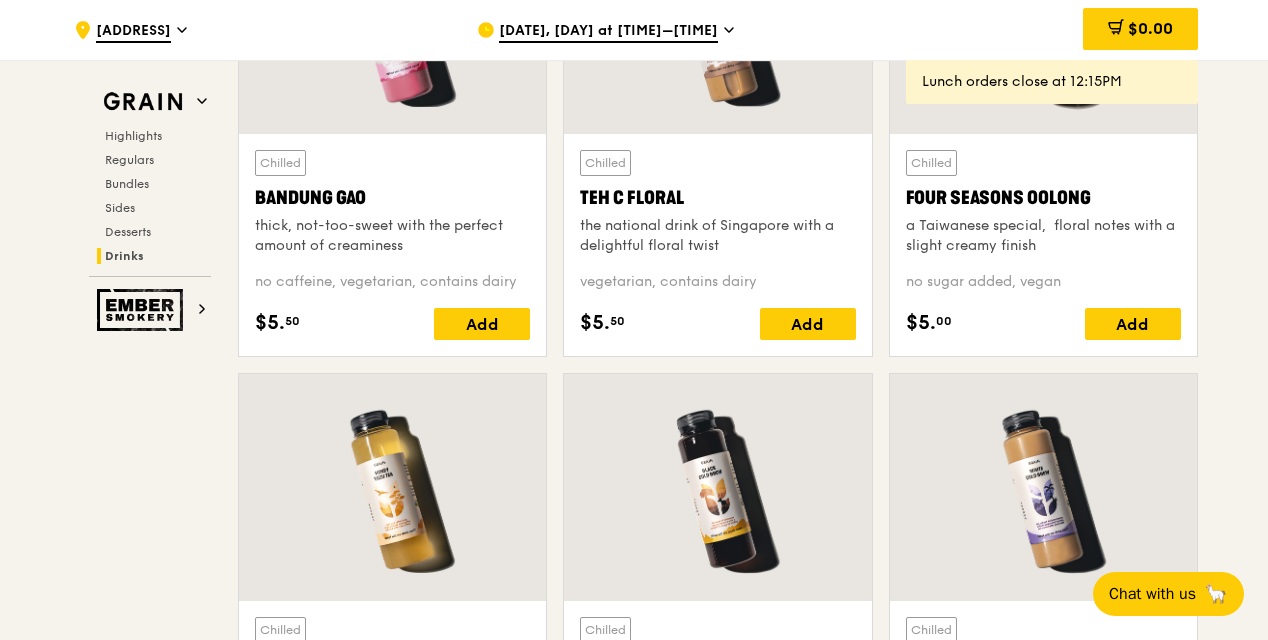 scroll, scrollTop: 7077, scrollLeft: 0, axis: vertical 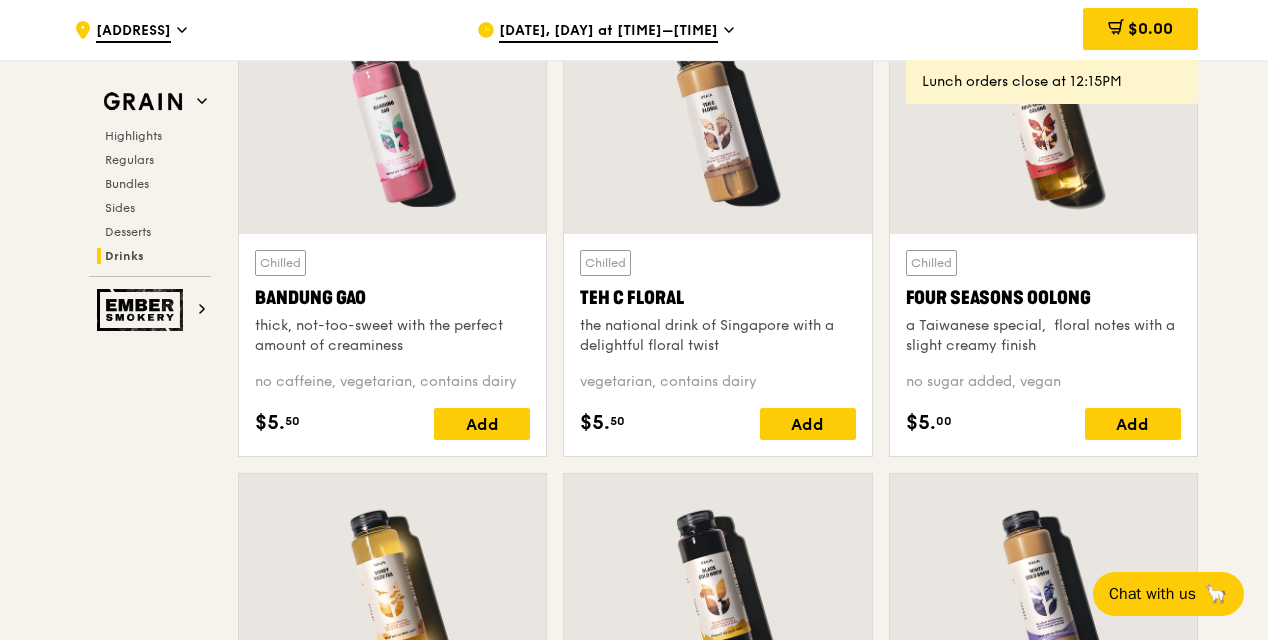 click at bounding box center [392, 120] 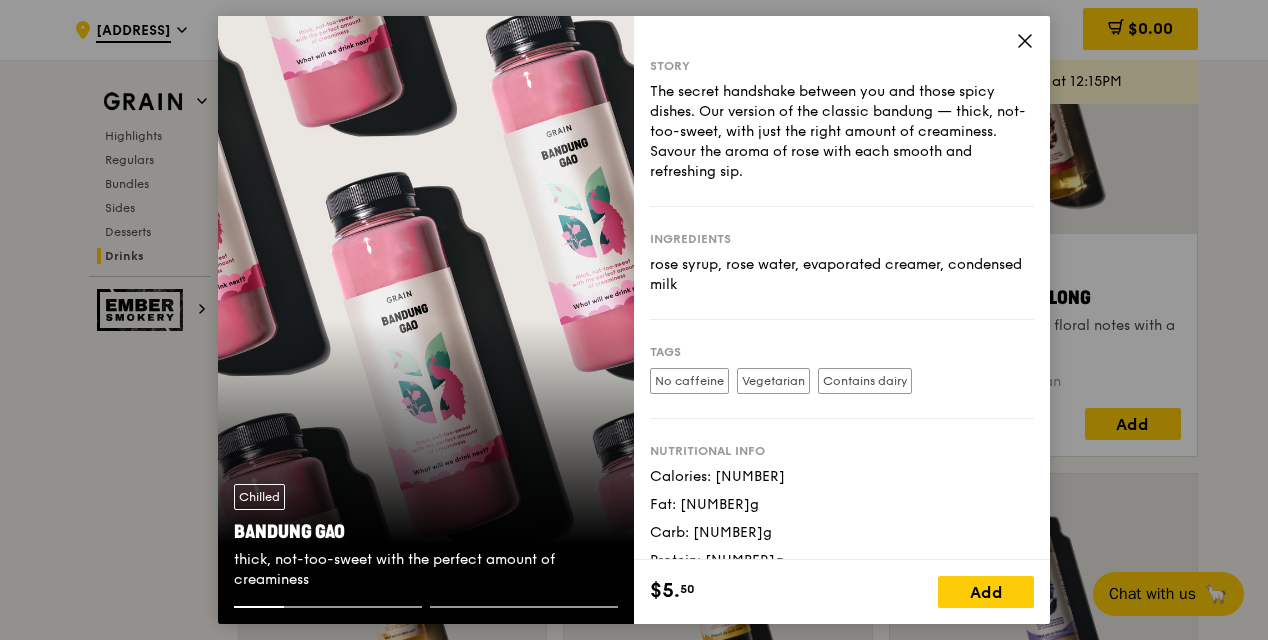 scroll, scrollTop: 27, scrollLeft: 0, axis: vertical 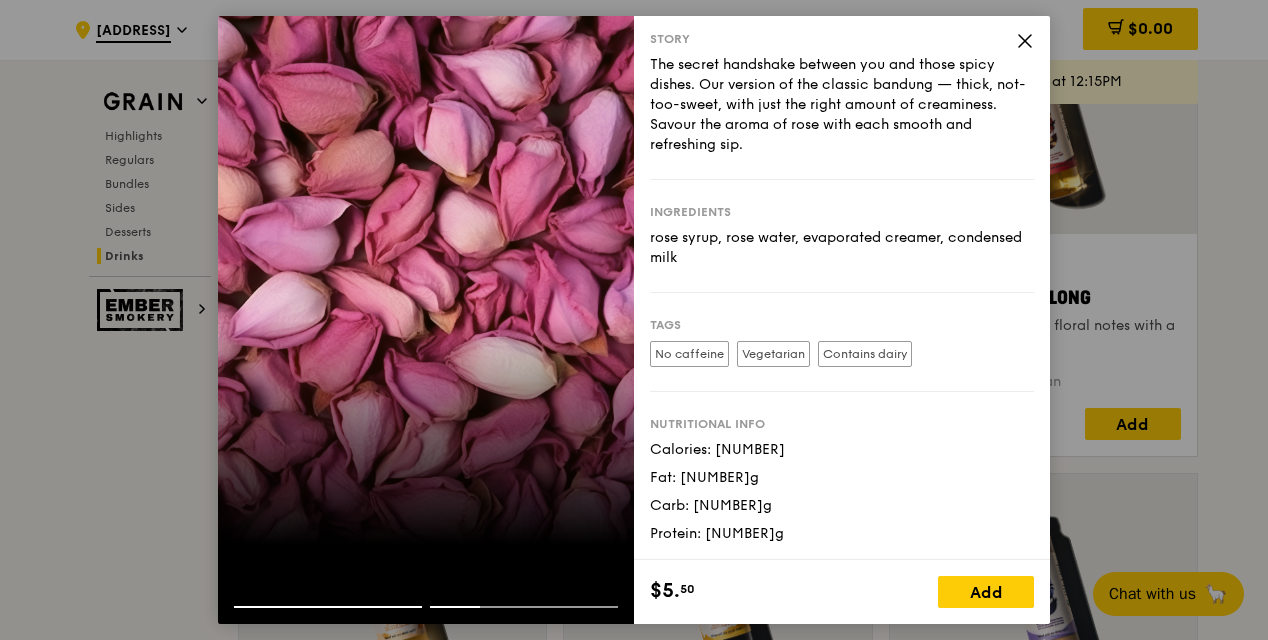 click 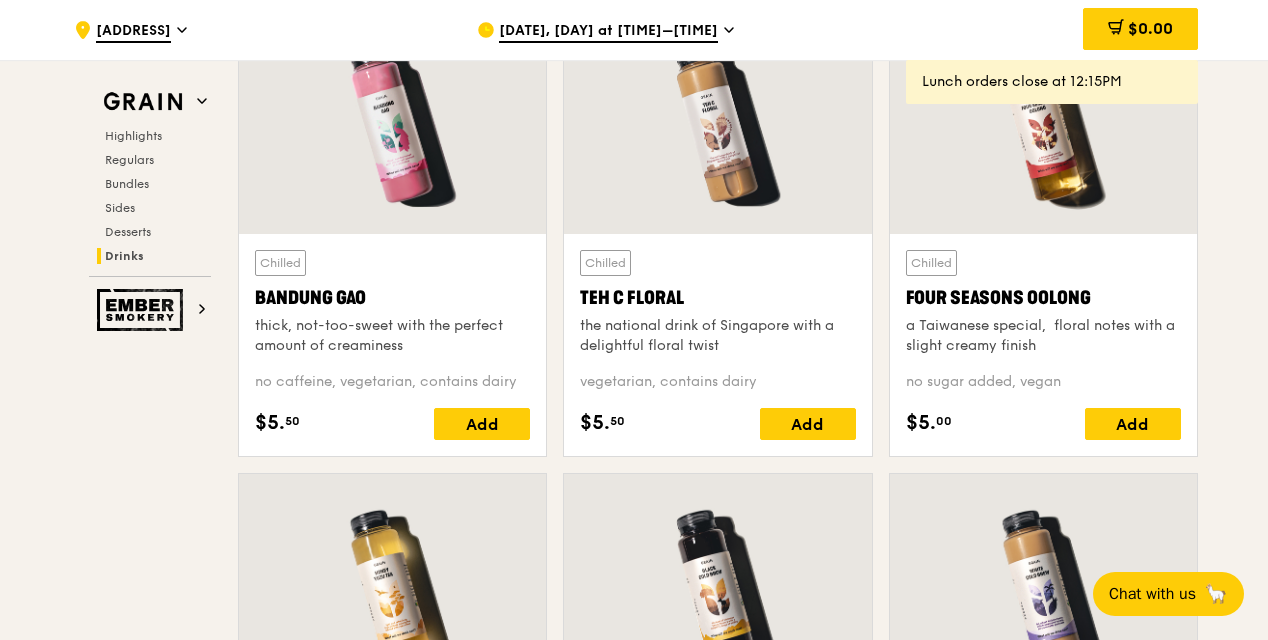 click at bounding box center (1043, 587) 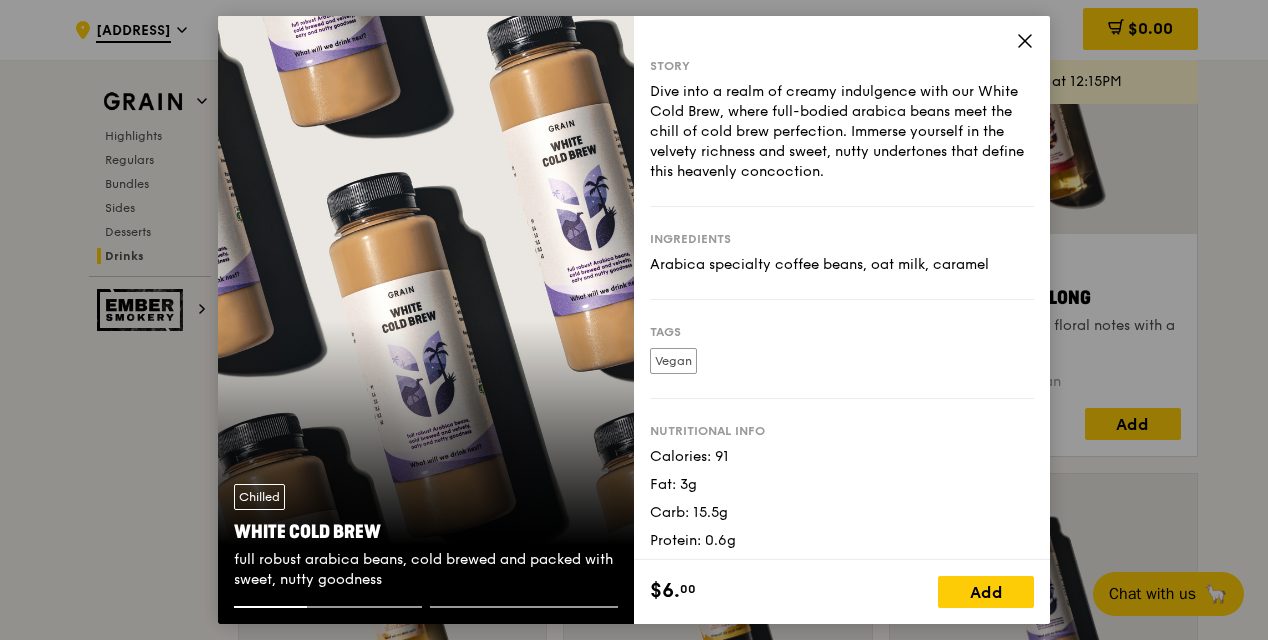 scroll, scrollTop: 7, scrollLeft: 0, axis: vertical 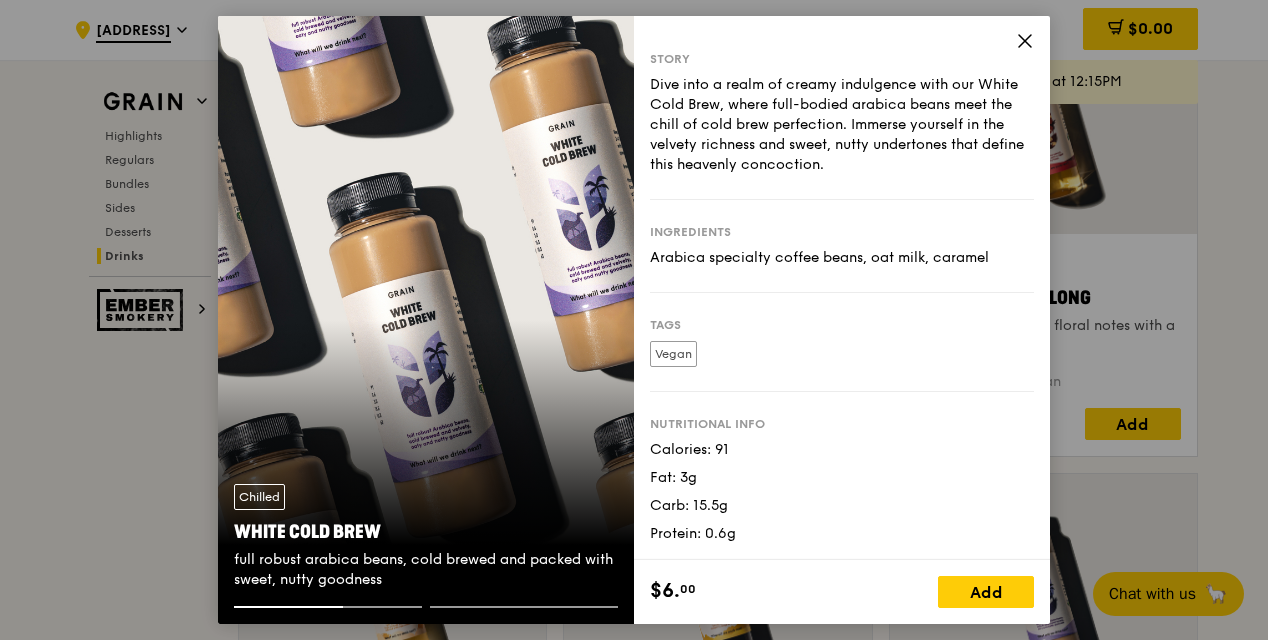 click 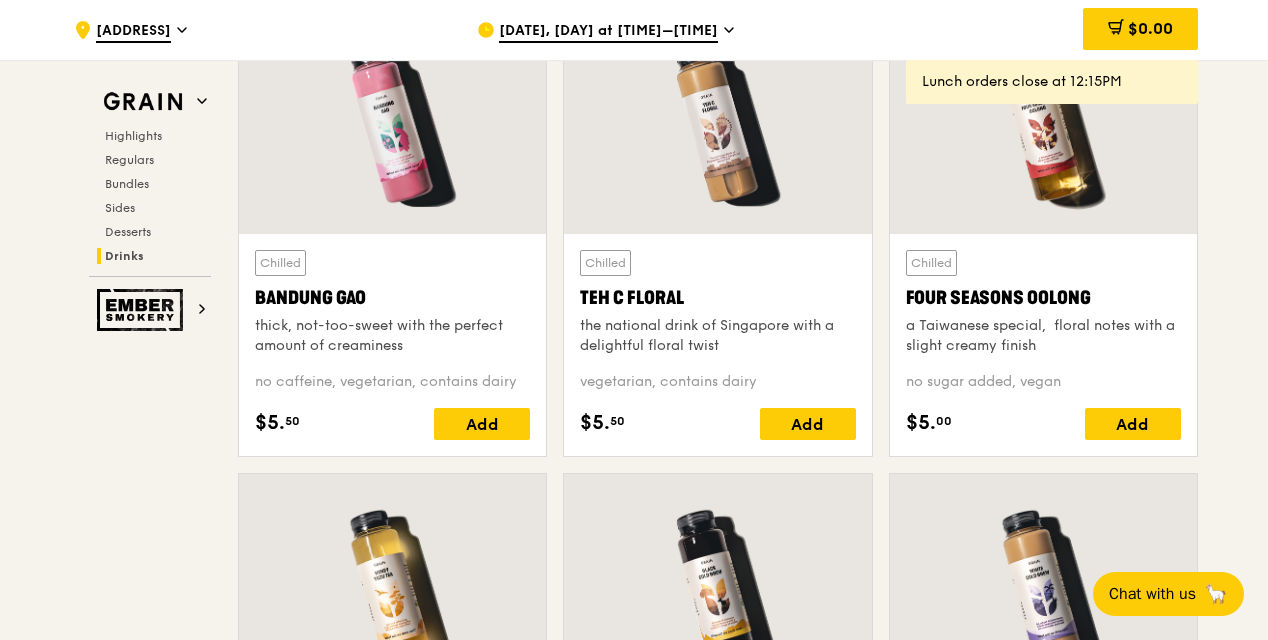 scroll, scrollTop: 7169, scrollLeft: 0, axis: vertical 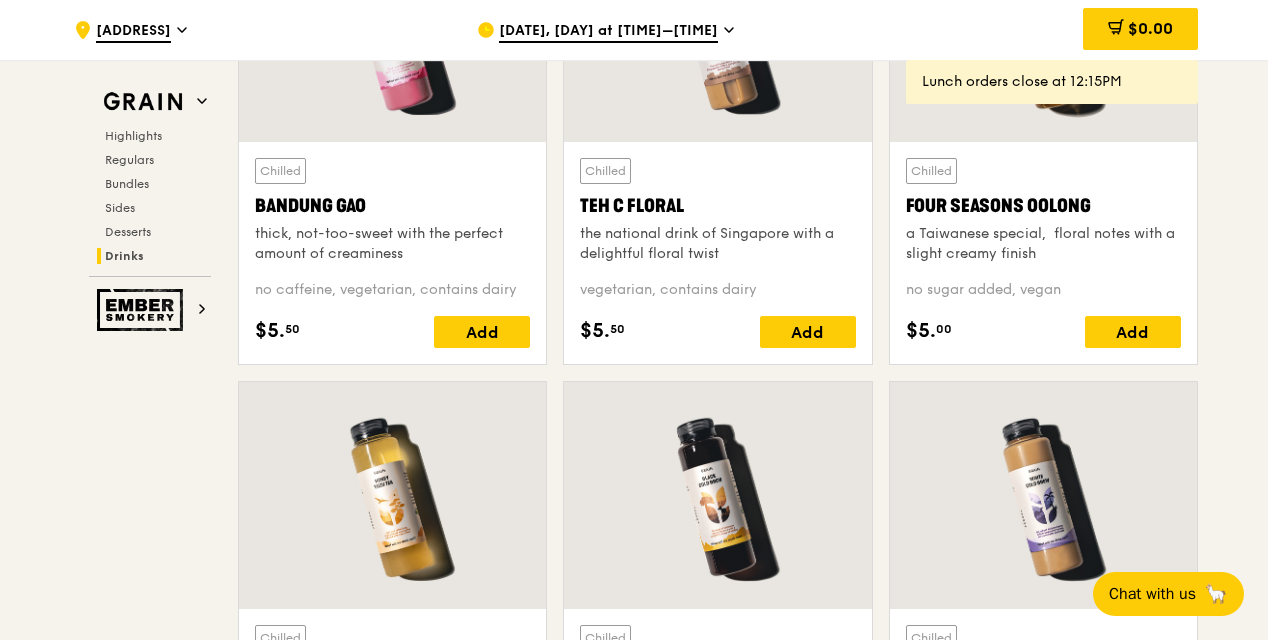 click 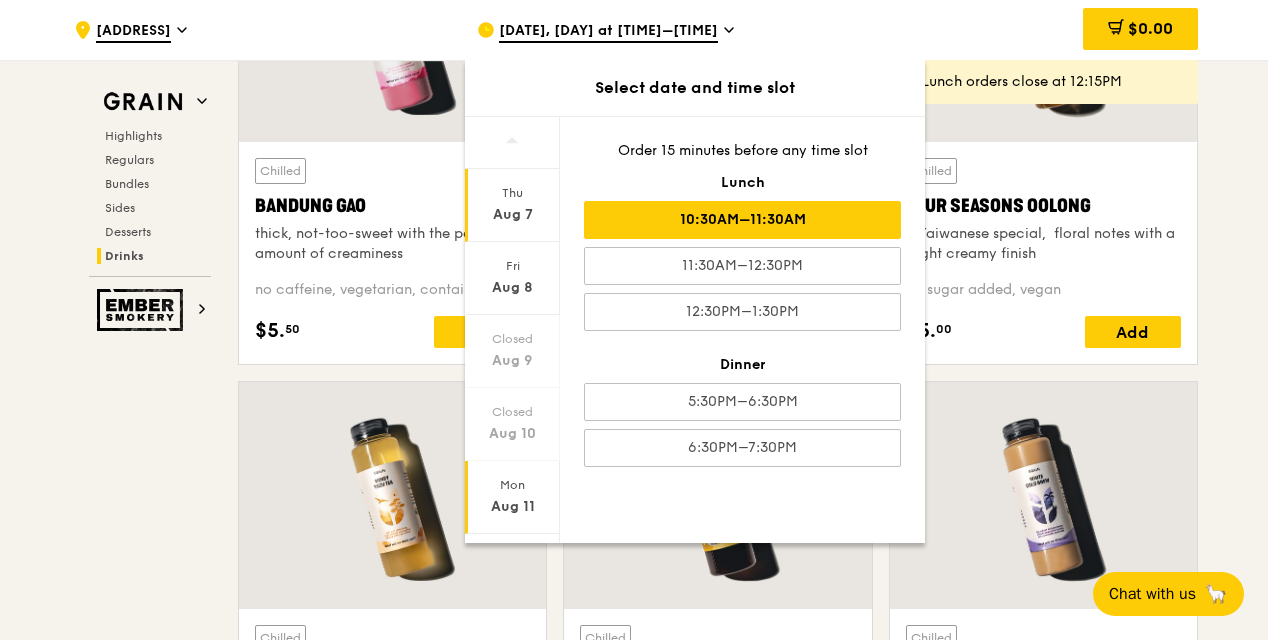 click on "Aug 11" at bounding box center (512, 507) 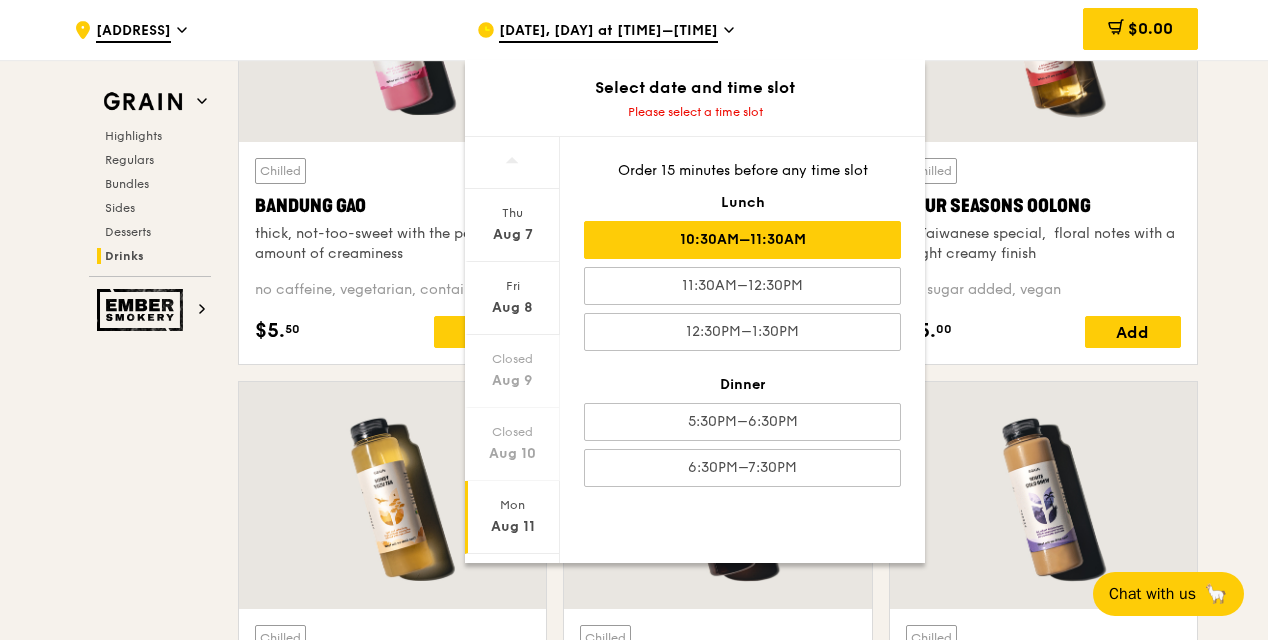 click on "10:30AM–11:30AM" at bounding box center [742, 240] 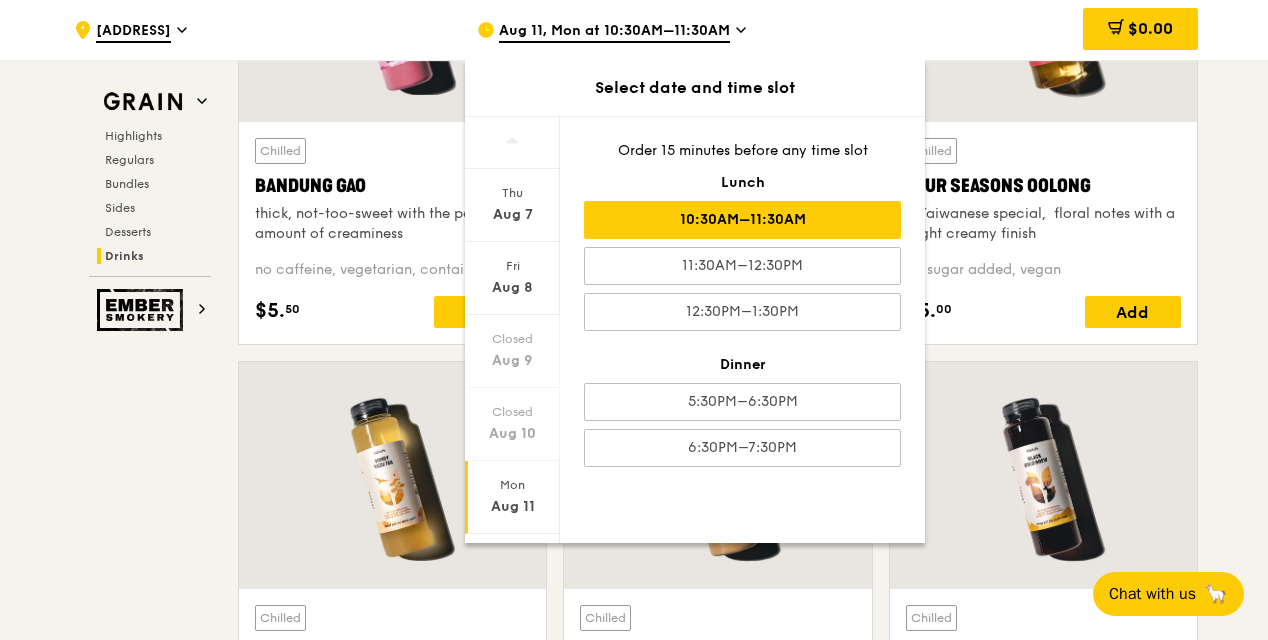 scroll, scrollTop: 7149, scrollLeft: 0, axis: vertical 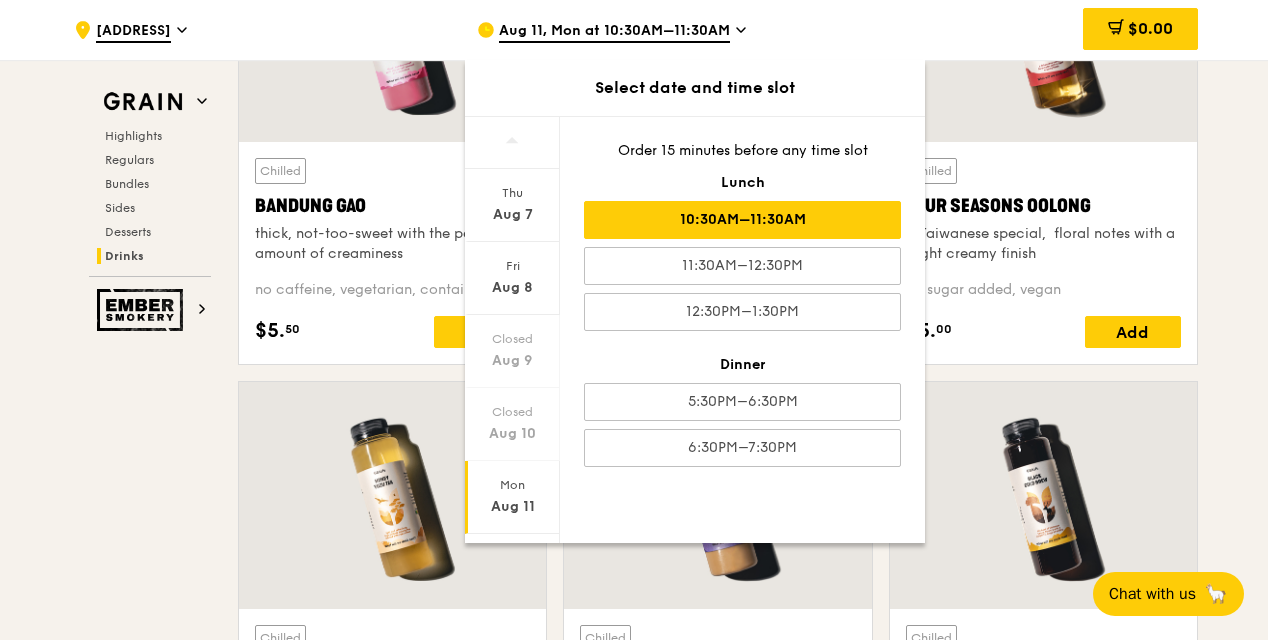 click on ".cls-1 {
fill: none;
stroke: #fff;
stroke-linecap: round;
stroke-linejoin: round;
stroke-width: 1.5px;
}
.cls-2 {
fill: #fecc07;
}
.cls-2, .cls-3 {
stroke-width: 0px;
}
.cls-3 {
fill: #fff;
fill-rule: evenodd;
}
[ADDRESS]
[DATE], [DAY] at [TIME]–[TIME]
Select date and time slot
[DAY]
[DATE]
[DAY]
[DATE]
Closed
[DATE]
Closed
[DATE]
[DAY]
[DATE]
[DAY]
[DATE]
Order 15 minutes before any time slot Lunch
[TIME]–[TIME]
[TIME]–[TIME]
[TIME]–[TIME]
Dinner
[TIME]–[TIME]
[TIME]–[TIME]
[PRICE]
Grain
Highlights
Regulars" at bounding box center (634, -2877) 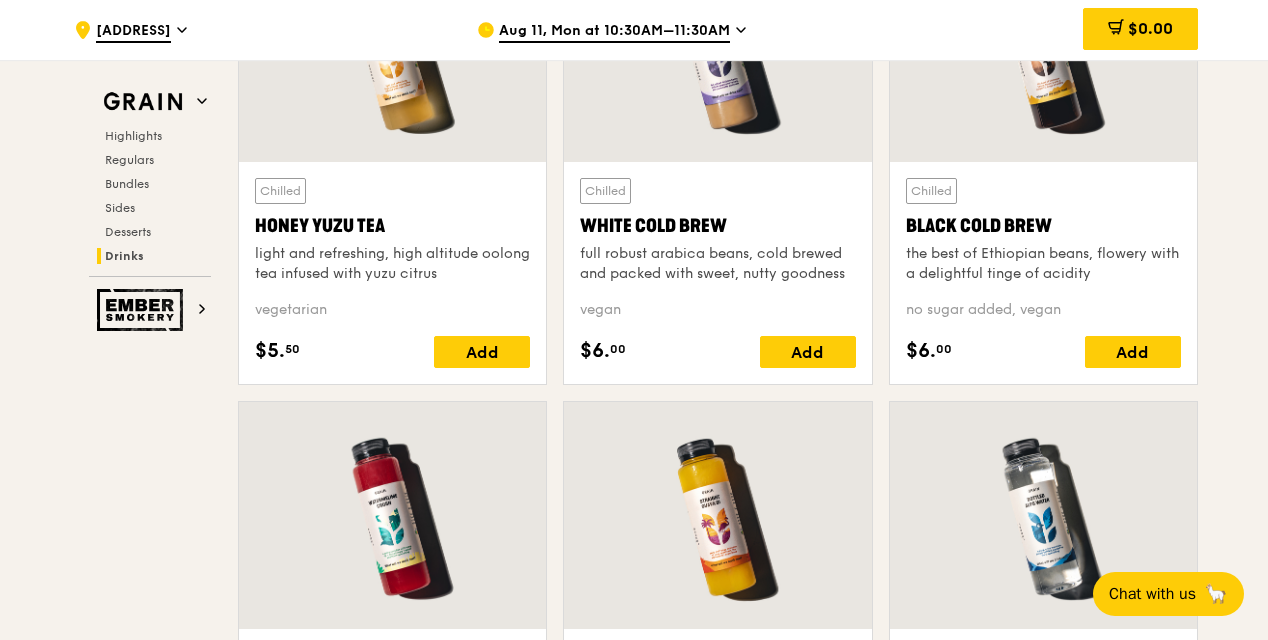 scroll, scrollTop: 7461, scrollLeft: 0, axis: vertical 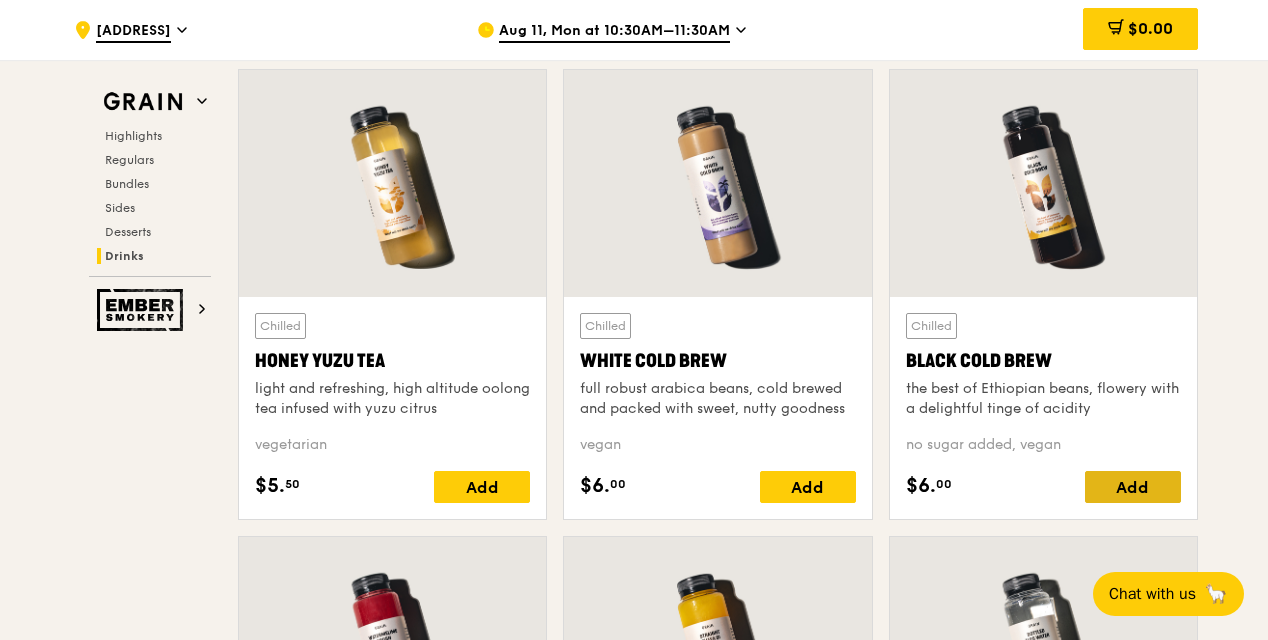 click on "Add" at bounding box center [1133, 487] 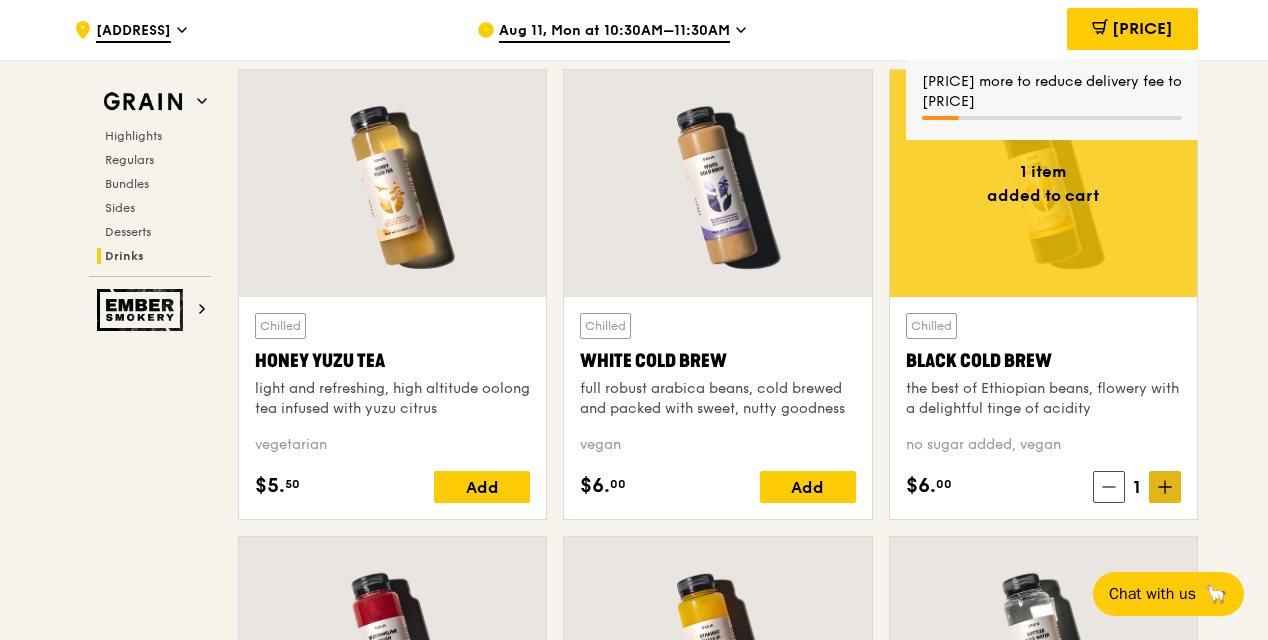 click 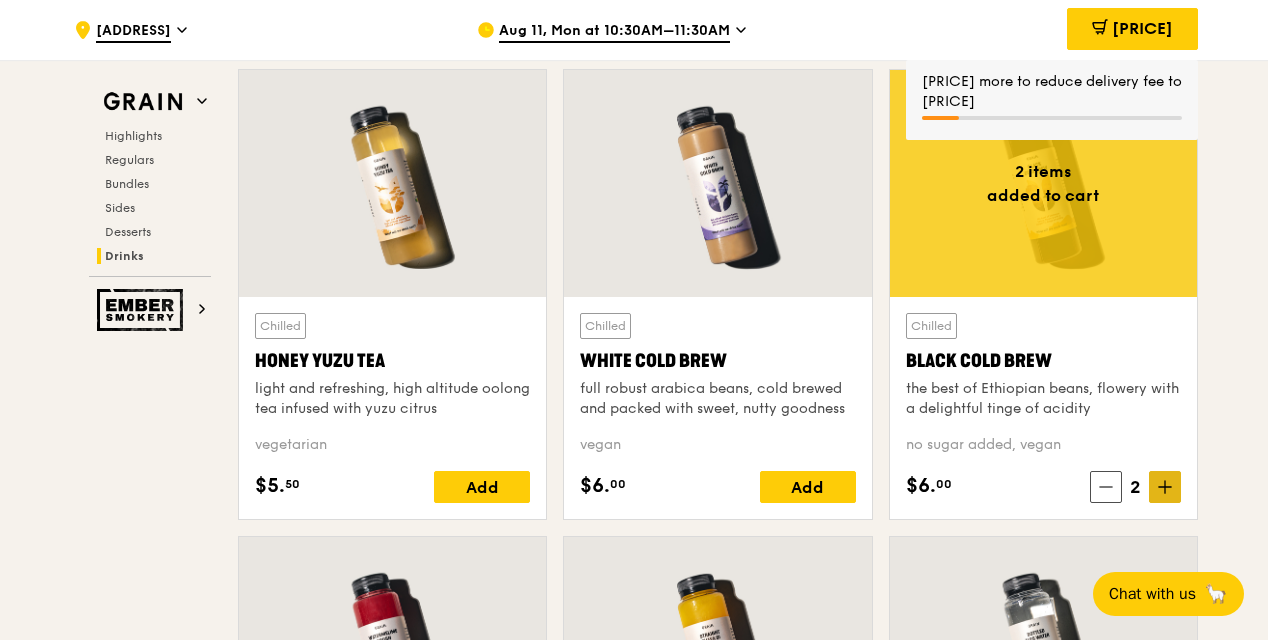 click on "Grain
Highlights
Regulars
Bundles
Sides
Desserts
Drinks
Ember Smokery
Meet the new Grain The Grain that loves to play. With ingredients. Flavours. Food. The kitchen is our happy place, where we experiment and cook up wholesome dishes that surprise and delight. And at the end of every Grain meal comes: “What will we  eat next?”
Highlights
Weekly rotating dishes inspired by flavours from around the world.
Warm
Thai Green Curry Fish
thai style green curry, seared dory, butterfly blue pea rice
pescatarian, spicy, contains allium, dairy, shellfish, soy, wheat
$14.
00
Add
Warm
Hikari Miso Chicken Chow Mein
hong kong egg noodle, shiitake mushroom, roasted carrot
high protein, contains allium, dairy, egg, soy, wheat
$15.
50
Add
Regulars" at bounding box center (634, -3159) 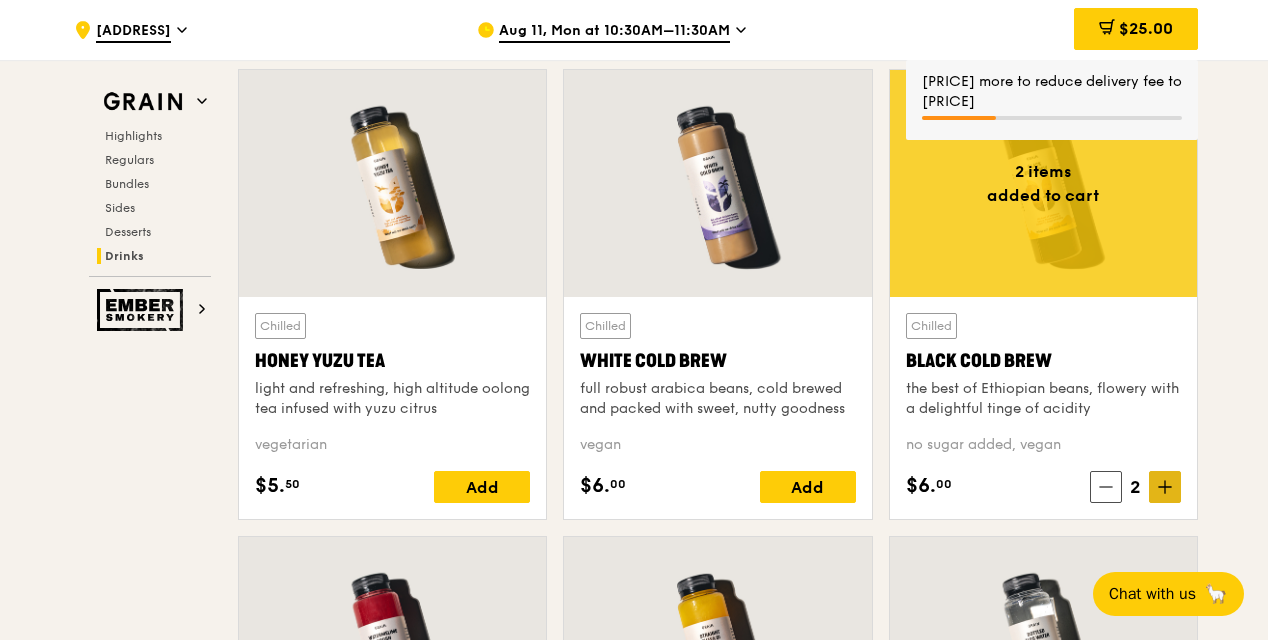 click 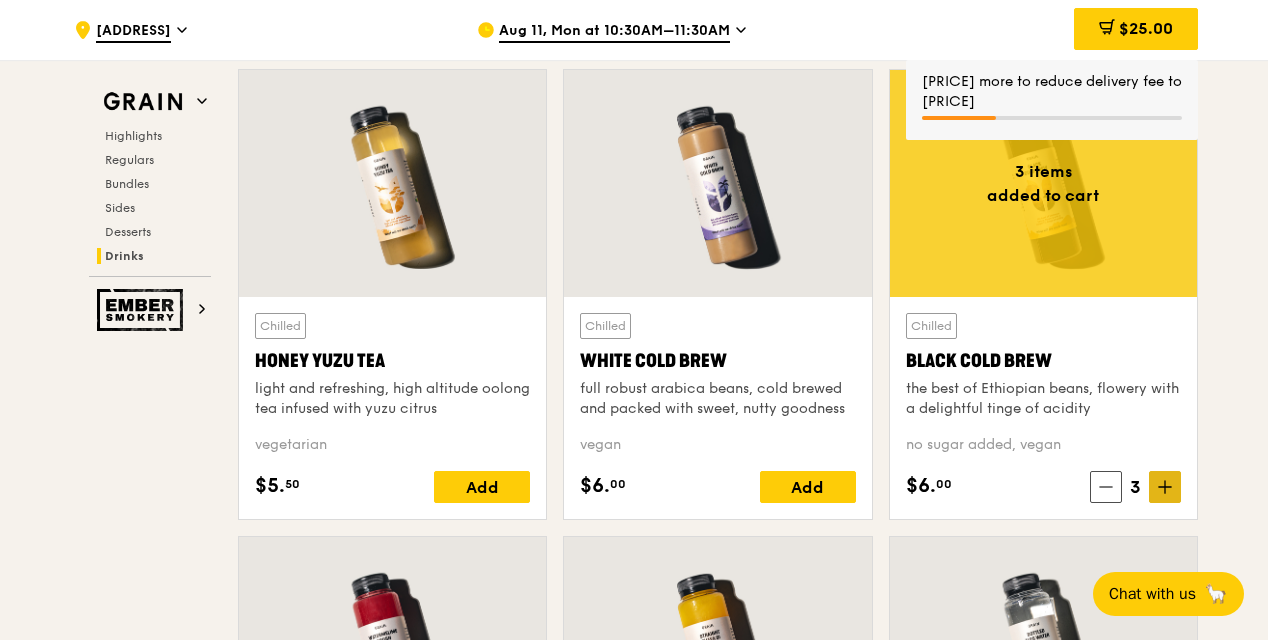 click on "Grain
Highlights
Regulars
Bundles
Sides
Desserts
Drinks
Ember Smokery
Meet the new Grain The Grain that loves to play. With ingredients. Flavours. Food. The kitchen is our happy place, where we experiment and cook up wholesome dishes that surprise and delight. And at the end of every Grain meal comes: “What will we  eat next?”
Highlights
Weekly rotating dishes inspired by flavours from around the world.
Warm
Thai Green Curry Fish
thai style green curry, seared dory, butterfly blue pea rice
pescatarian, spicy, contains allium, dairy, shellfish, soy, wheat
$14.
00
Add
Warm
Hikari Miso Chicken Chow Mein
hong kong egg noodle, shiitake mushroom, roasted carrot
high protein, contains allium, dairy, egg, soy, wheat
$15.
50
Add
Regulars" at bounding box center (634, -3159) 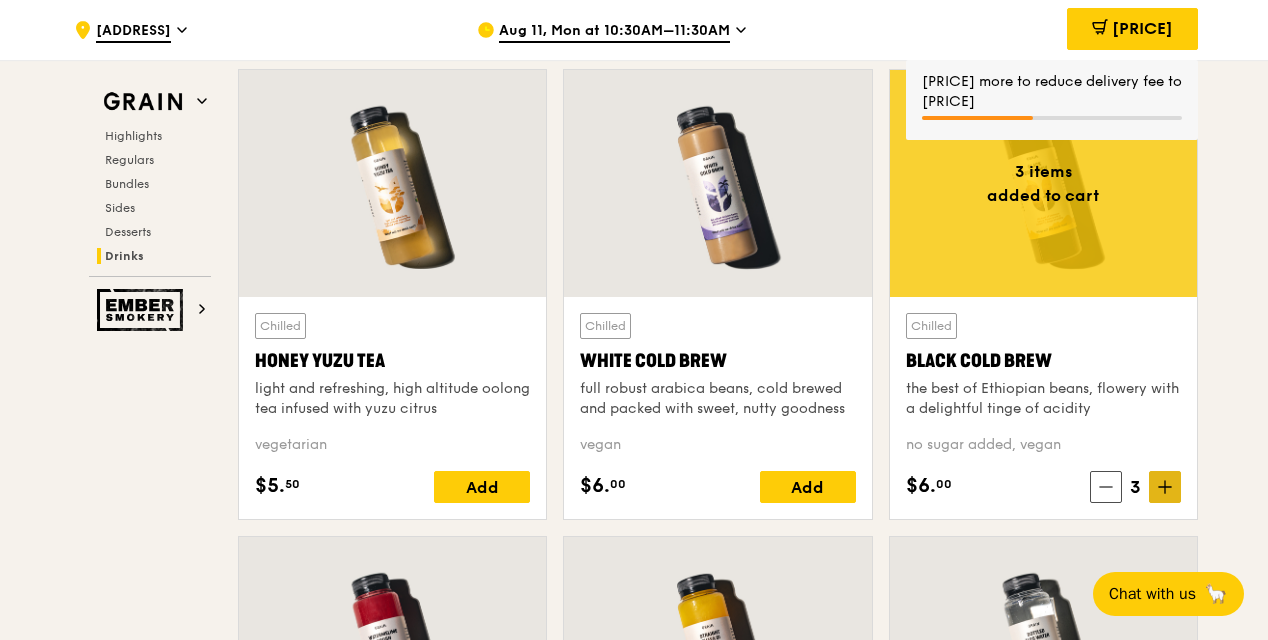 click 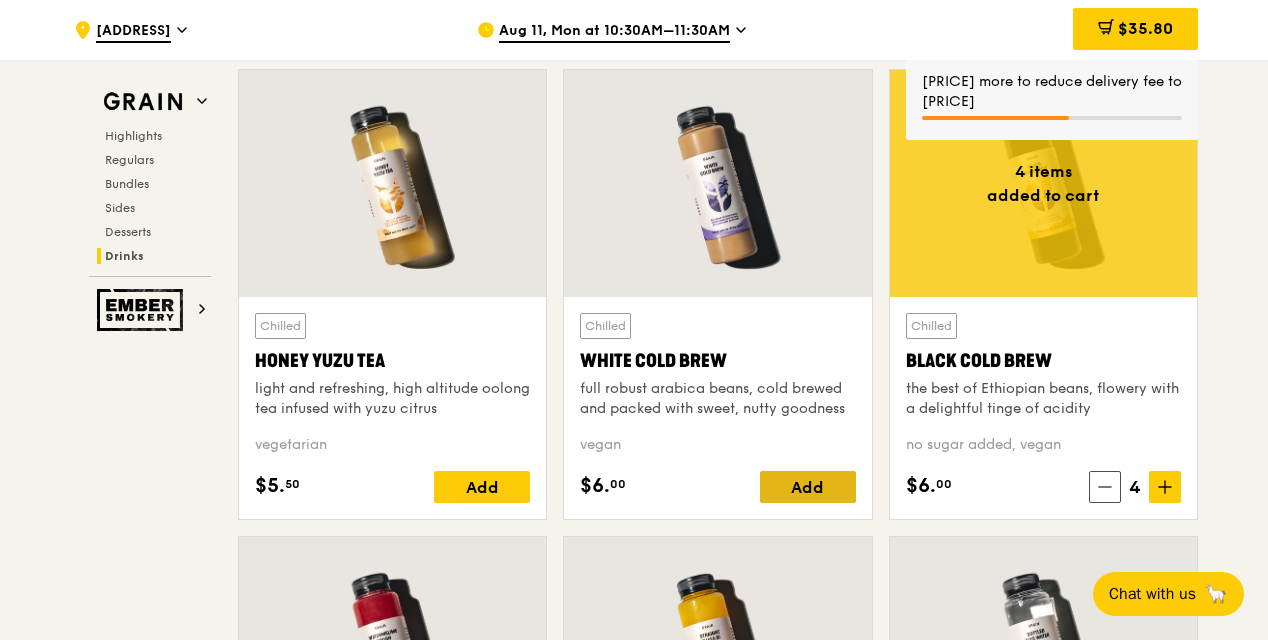 click on "Add" at bounding box center (808, 487) 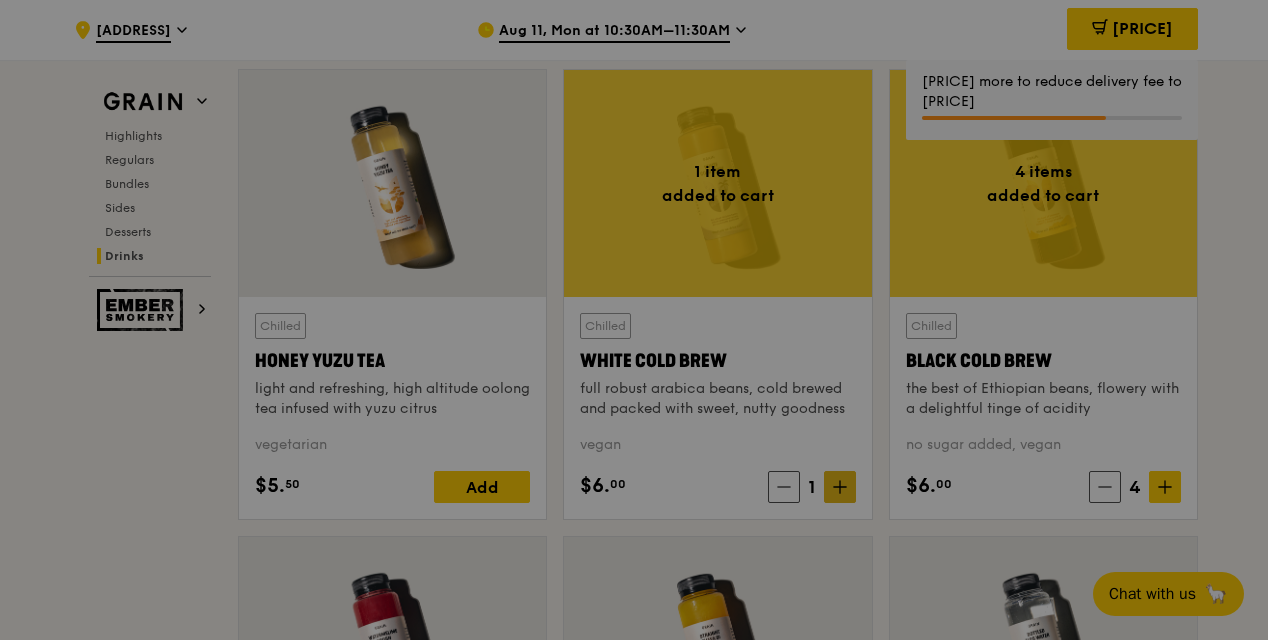click at bounding box center (634, 320) 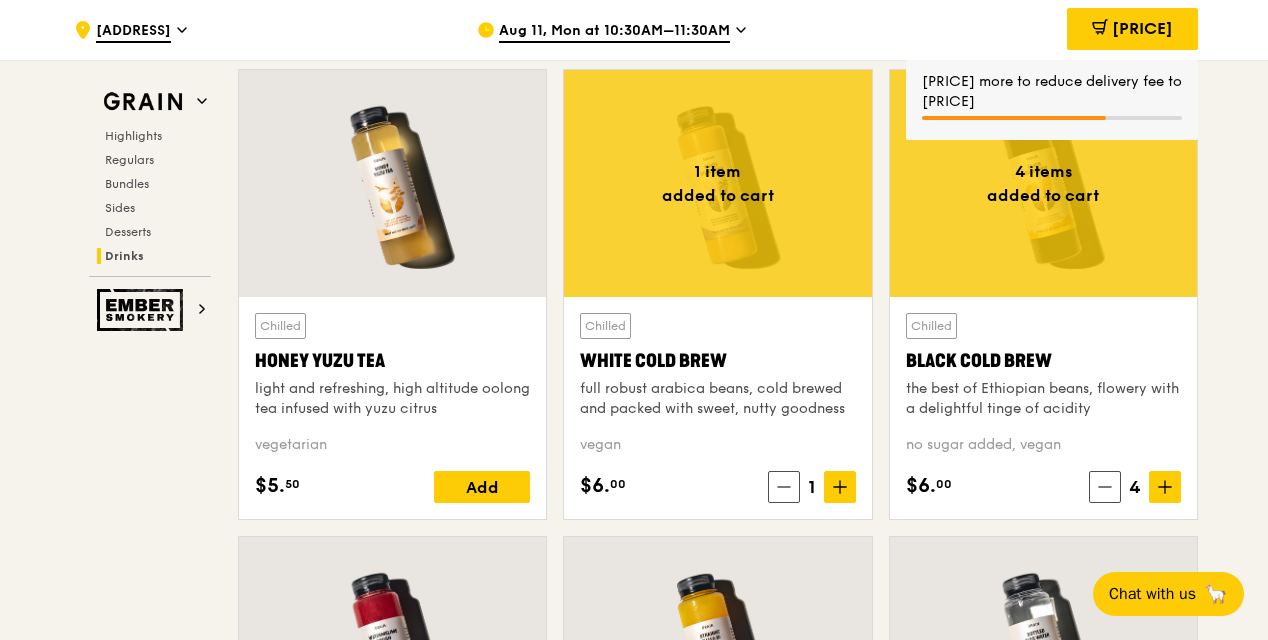 click 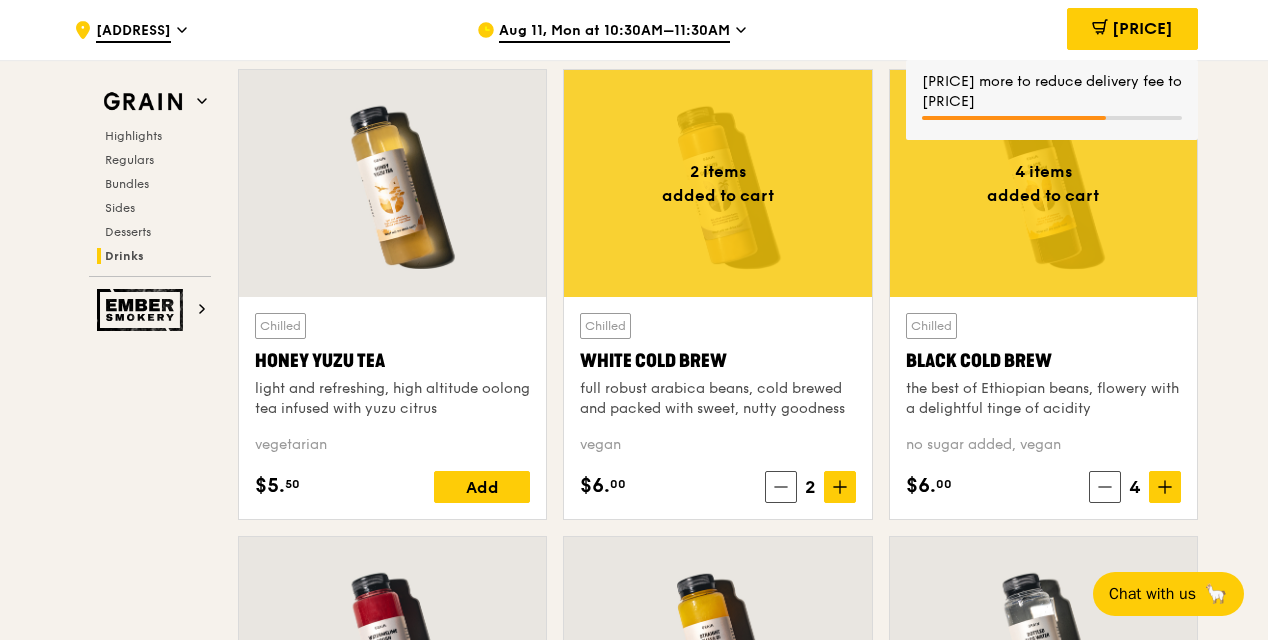 click 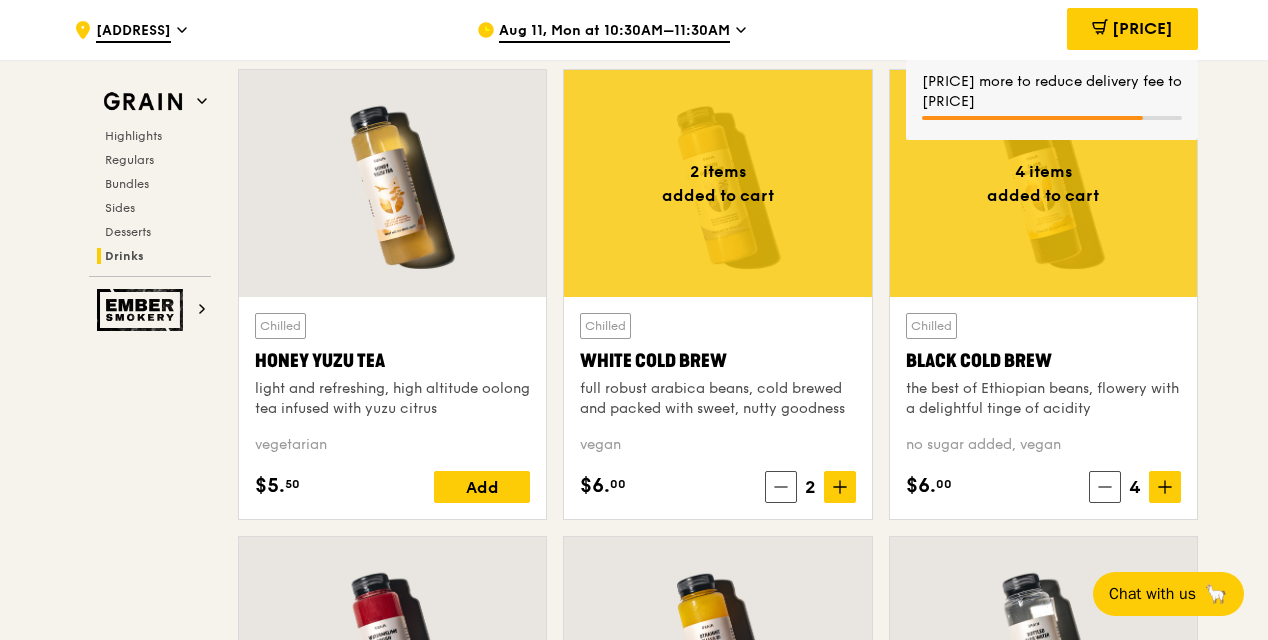 click 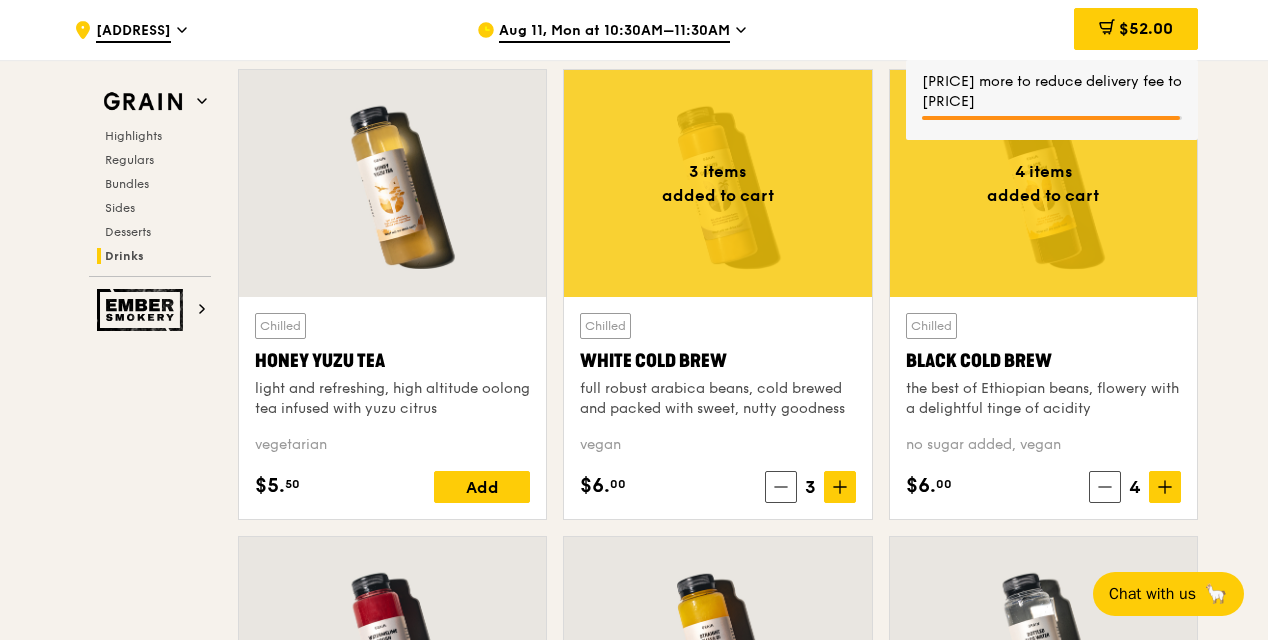 scroll, scrollTop: 7385, scrollLeft: 0, axis: vertical 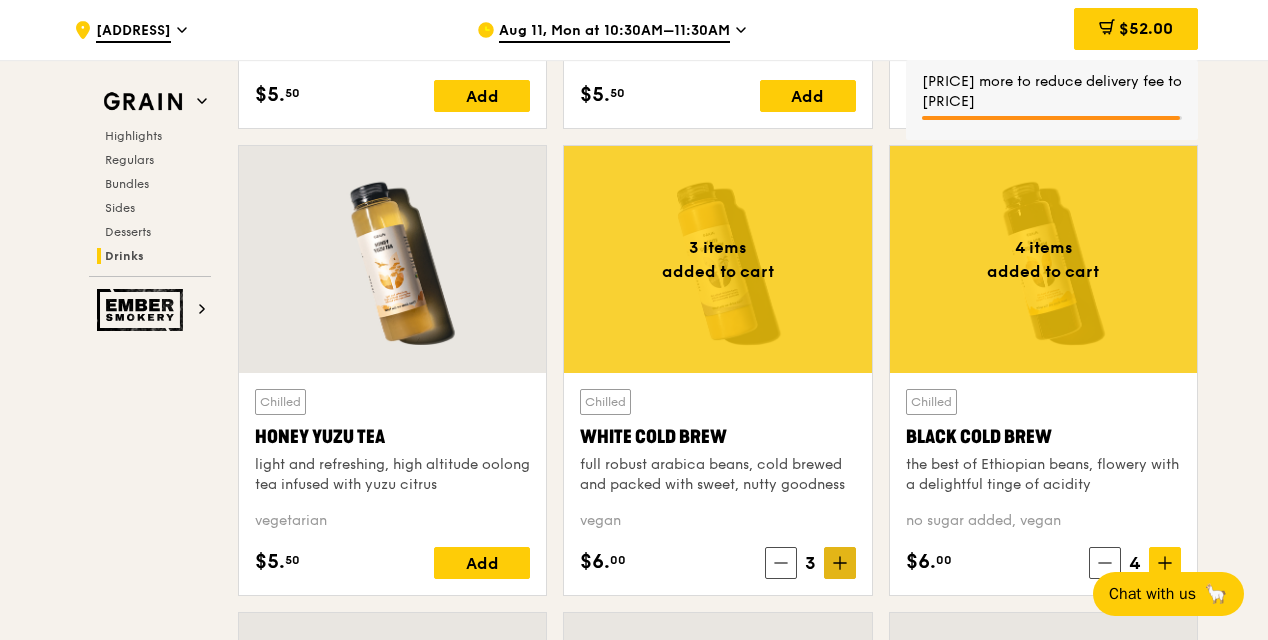 click at bounding box center [840, 563] 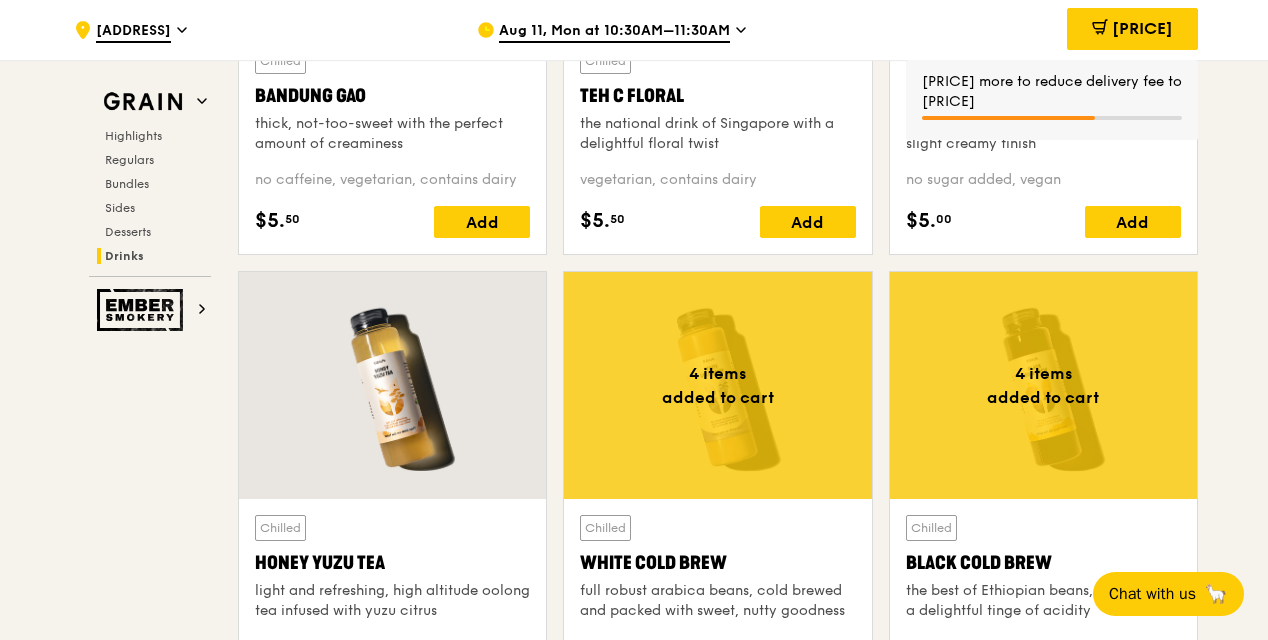 scroll, scrollTop: 7389, scrollLeft: 0, axis: vertical 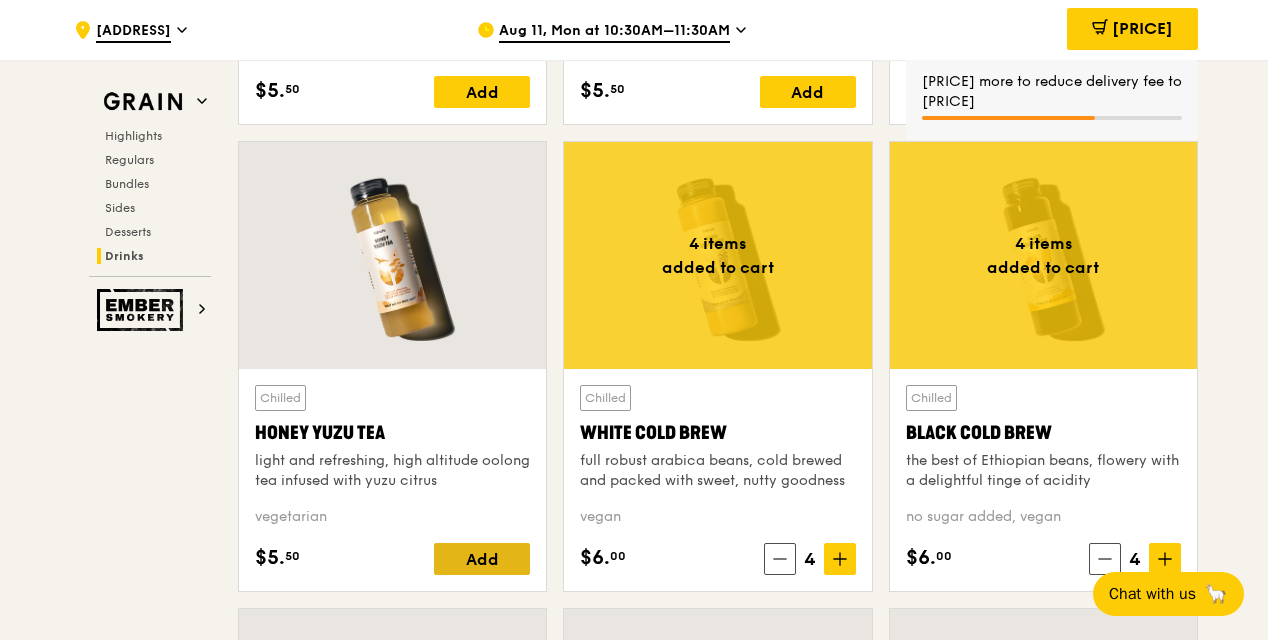 click on "Add" at bounding box center [482, 559] 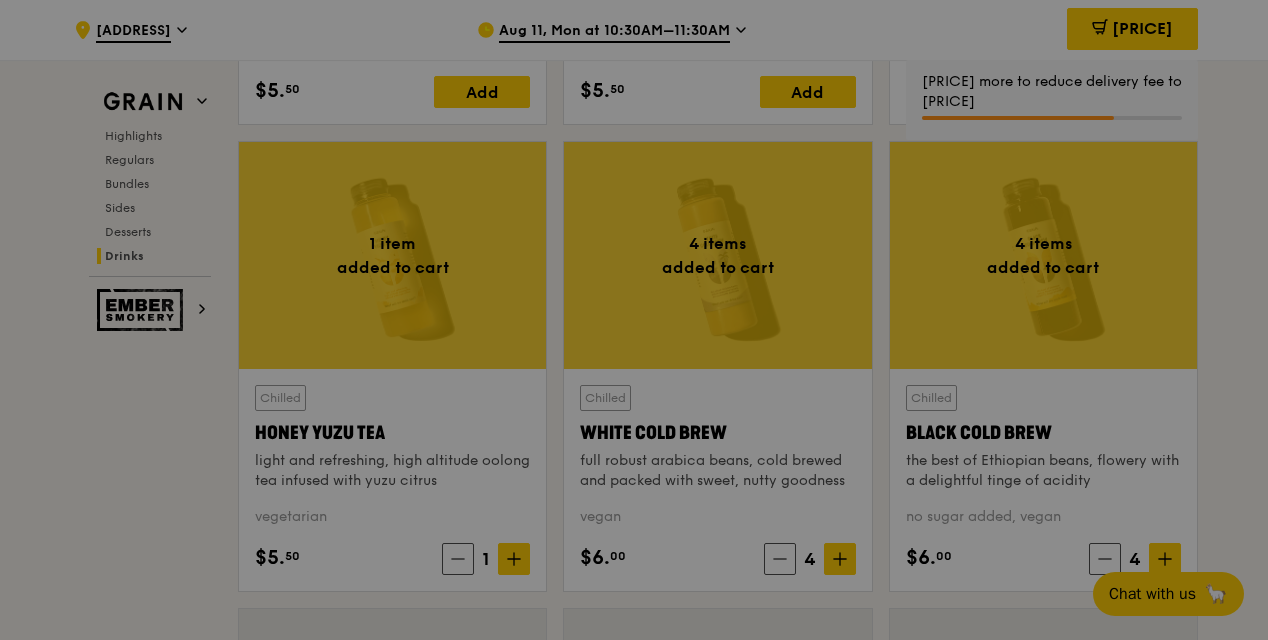 click at bounding box center (634, 320) 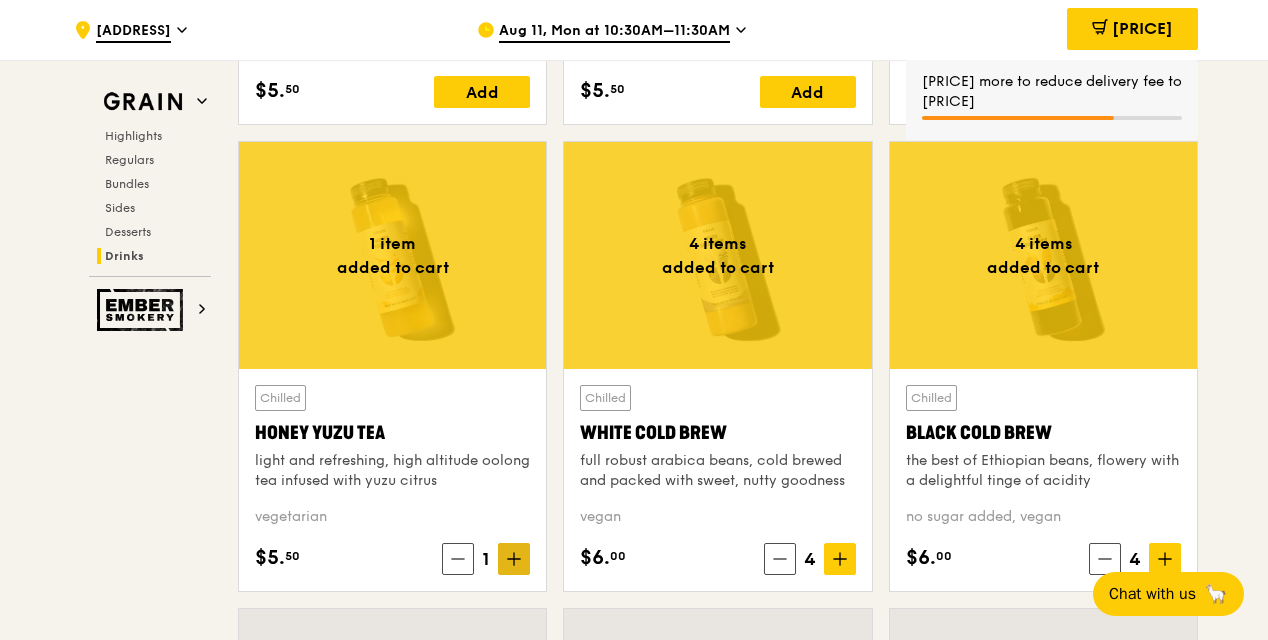click at bounding box center (514, 559) 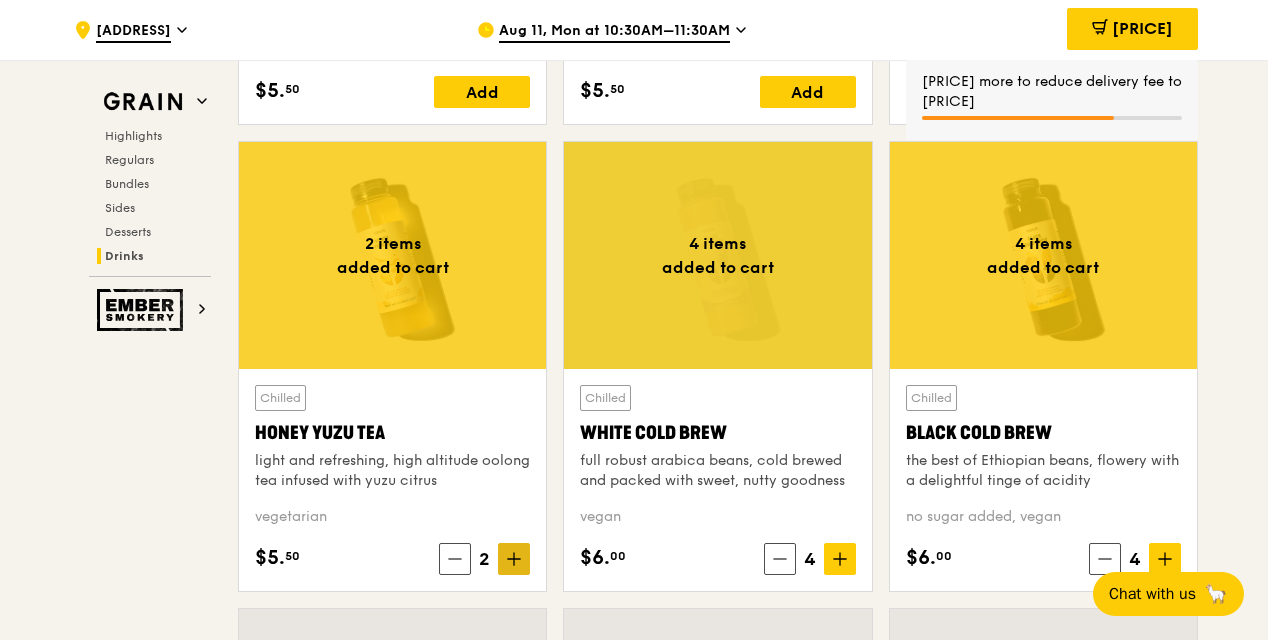 click at bounding box center (514, 559) 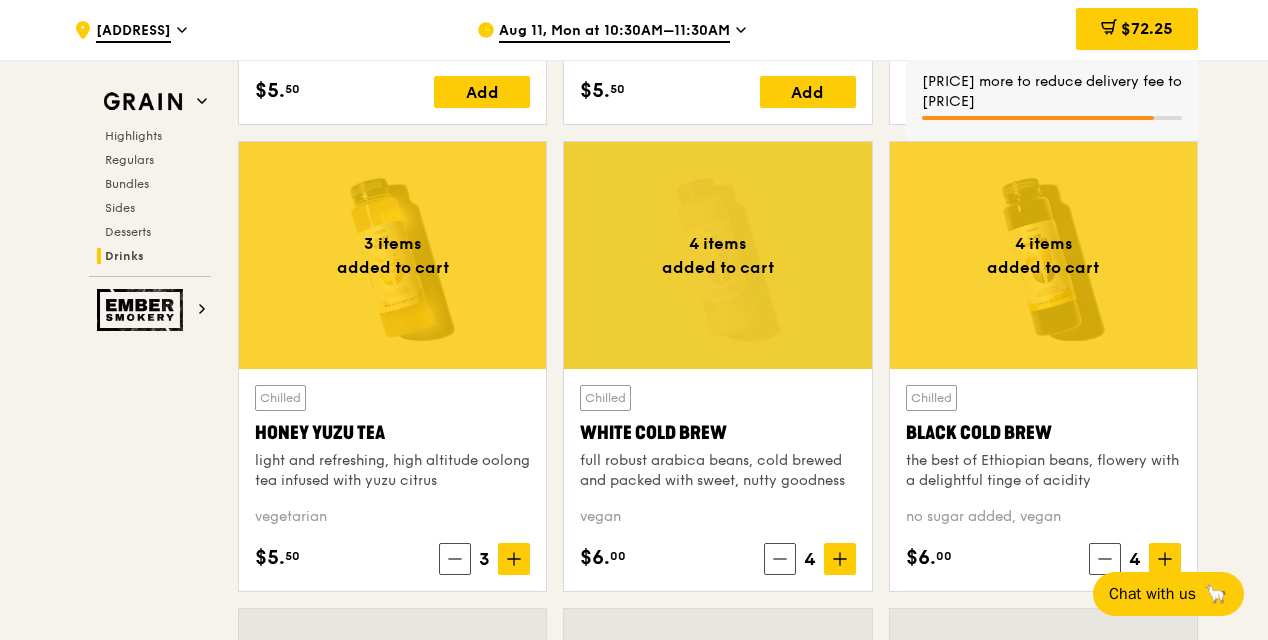 click on "Grain
Highlights
Regulars
Bundles
Sides
Desserts
Drinks
Ember Smokery
Meet the new Grain The Grain that loves to play. With ingredients. Flavours. Food. The kitchen is our happy place, where we experiment and cook up wholesome dishes that surprise and delight. And at the end of every Grain meal comes: “What will we  eat next?”
Highlights
Weekly rotating dishes inspired by flavours from around the world.
Warm
Thai Green Curry Fish
thai style green curry, seared dory, butterfly blue pea rice
pescatarian, spicy, contains allium, dairy, shellfish, soy, wheat
$14.
00
Add
Warm
Hikari Miso Chicken Chow Mein
hong kong egg noodle, shiitake mushroom, roasted carrot
high protein, contains allium, dairy, egg, soy, wheat
$15.
50
Add
Regulars" at bounding box center (634, -3087) 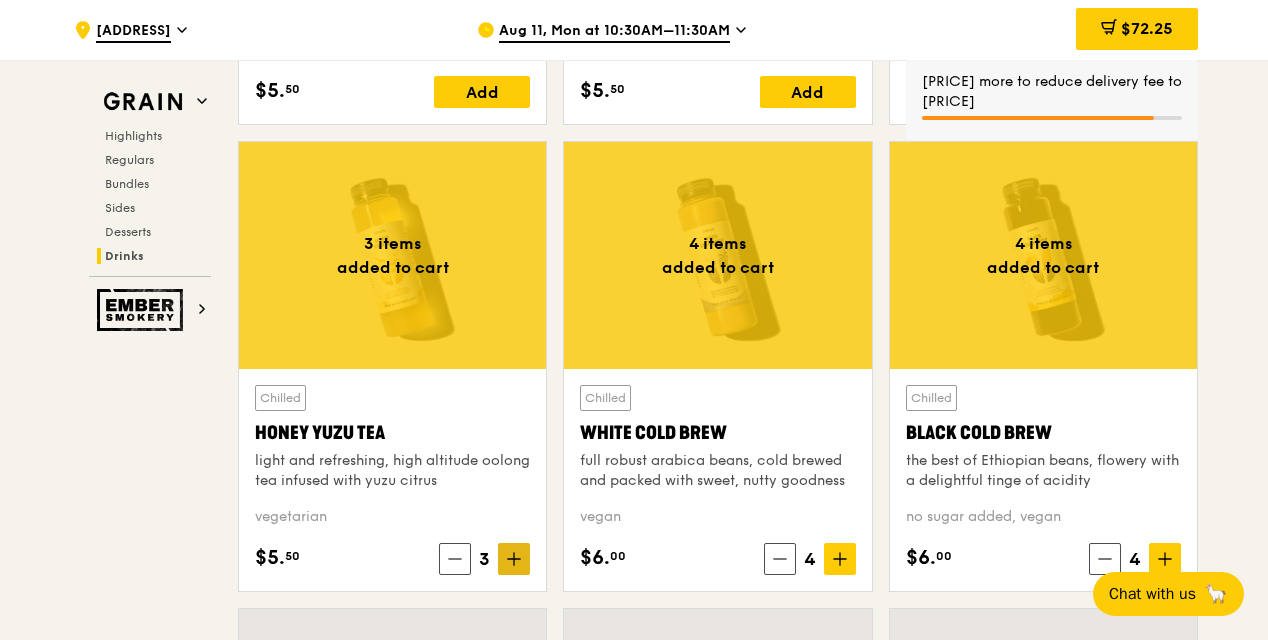 click at bounding box center [514, 559] 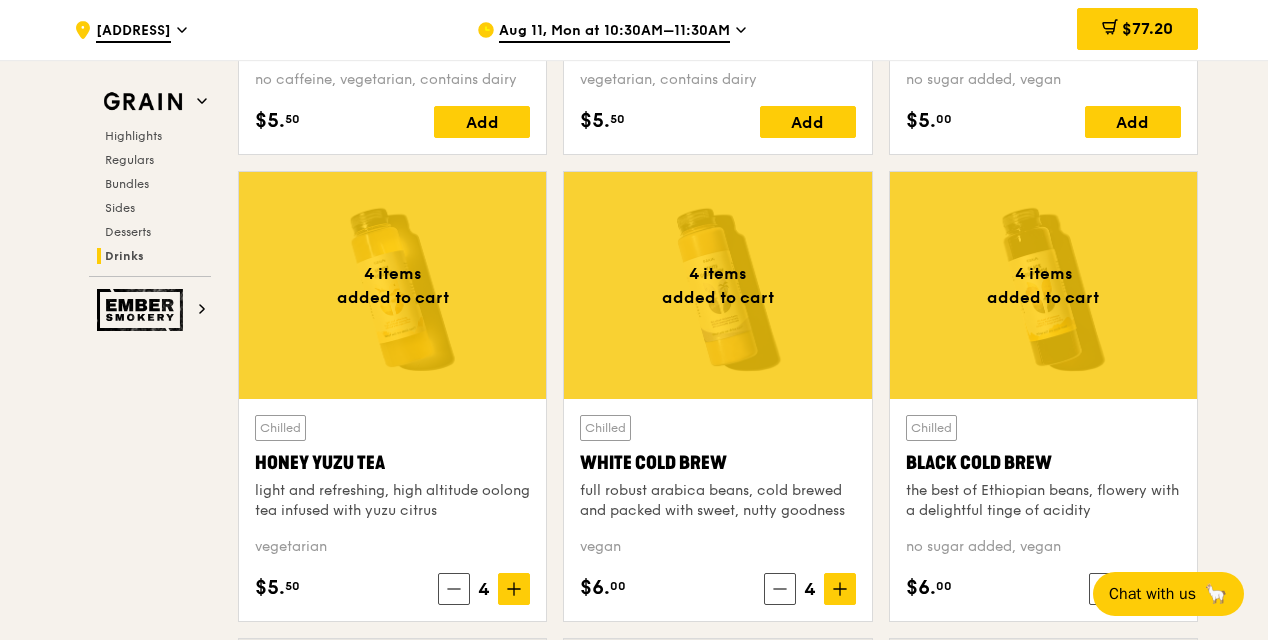 scroll, scrollTop: 7066, scrollLeft: 0, axis: vertical 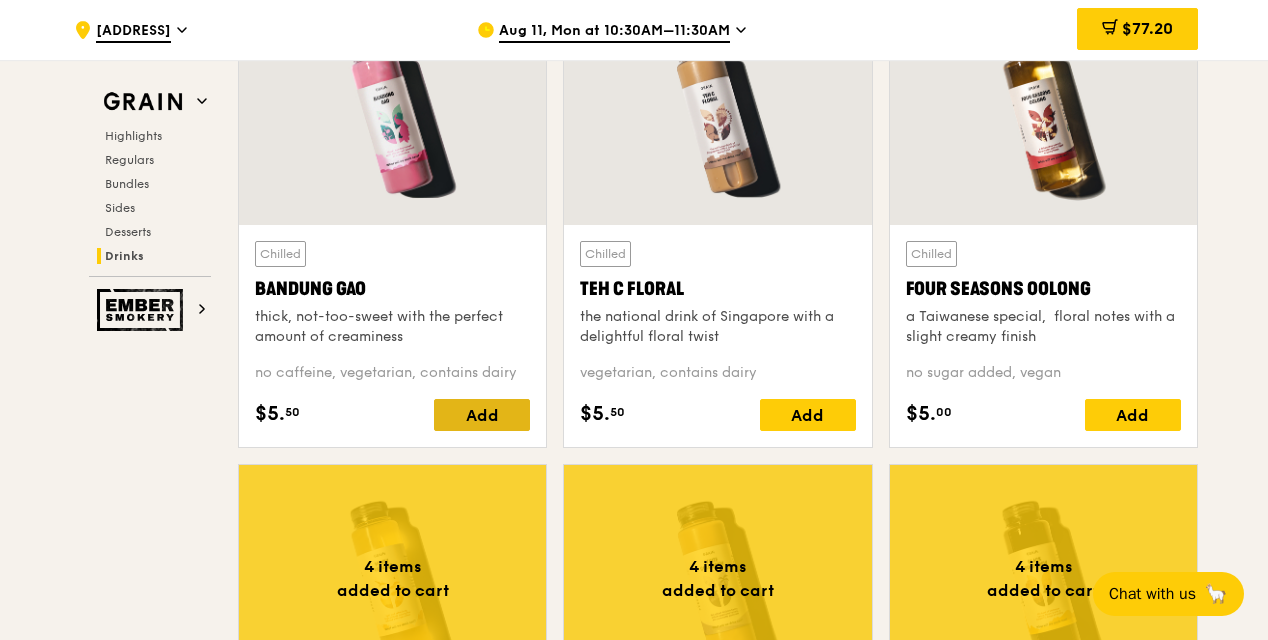 click on "Add" at bounding box center [482, 415] 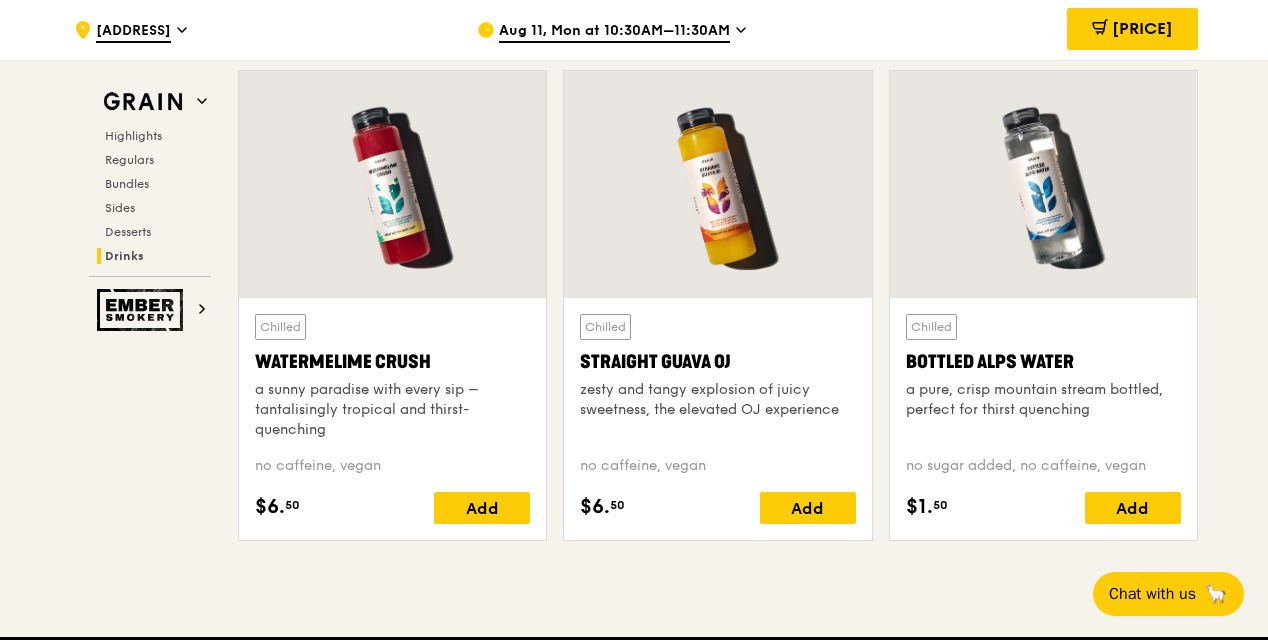 scroll, scrollTop: 7928, scrollLeft: 0, axis: vertical 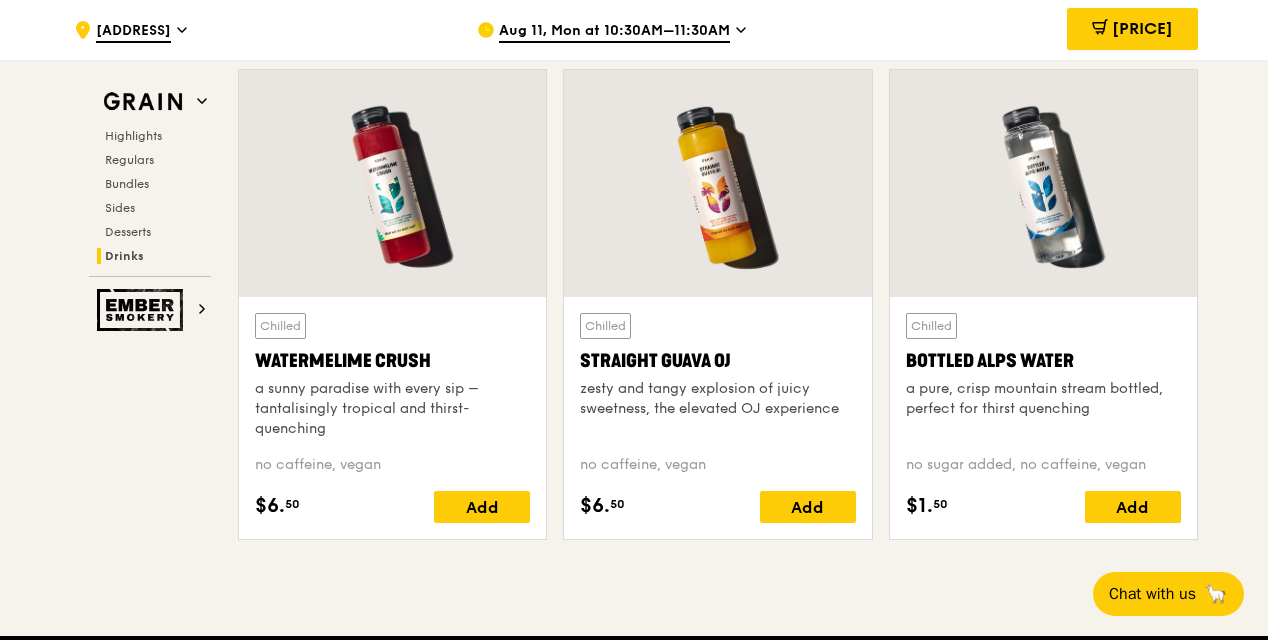 click at bounding box center [392, 183] 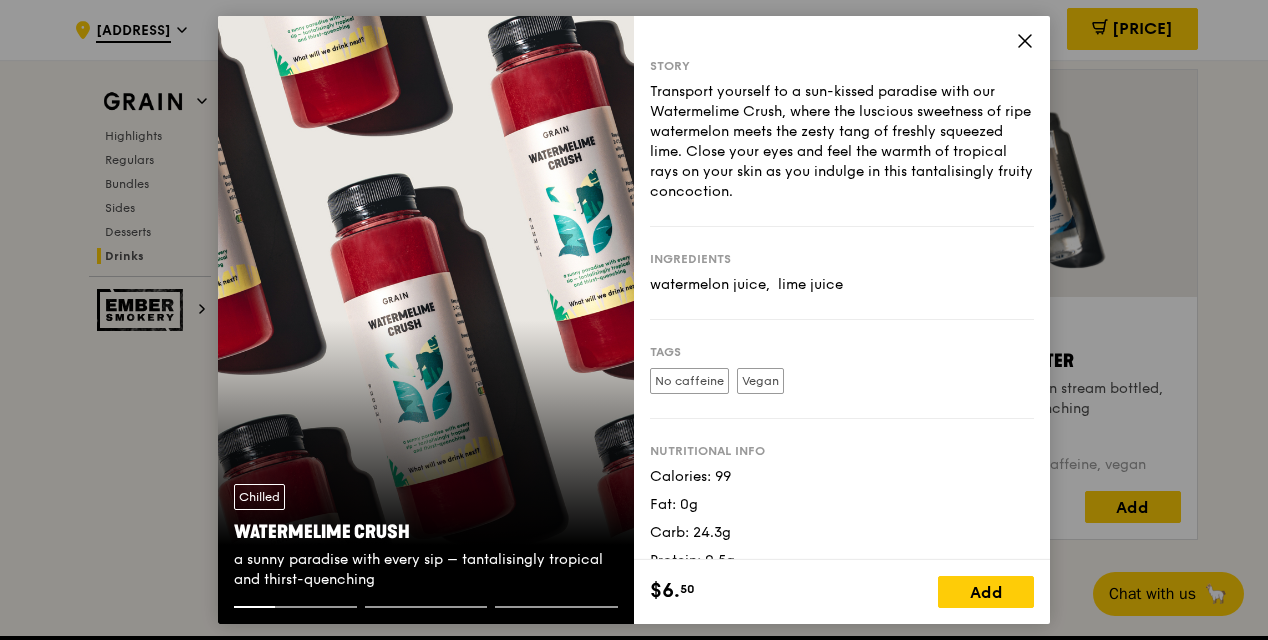click on "Story
Transport yourself to a sun-kissed paradise with our Watermelime Crush, where the luscious sweetness of ripe watermelon meets the zesty tang of freshly squeezed lime. Close your eyes and feel the warmth of tropical rays on your skin as you indulge in this tantalisingly fruity concoction.
Ingredients
watermelon juice,  lime juice
Tags
No caffeine
Vegan
Nutritional info
Calories: [NUMBER]
Fat: [NUMBER]g
Carb: [NUMBER]g
Protein: [NUMBER]g" at bounding box center [842, 288] 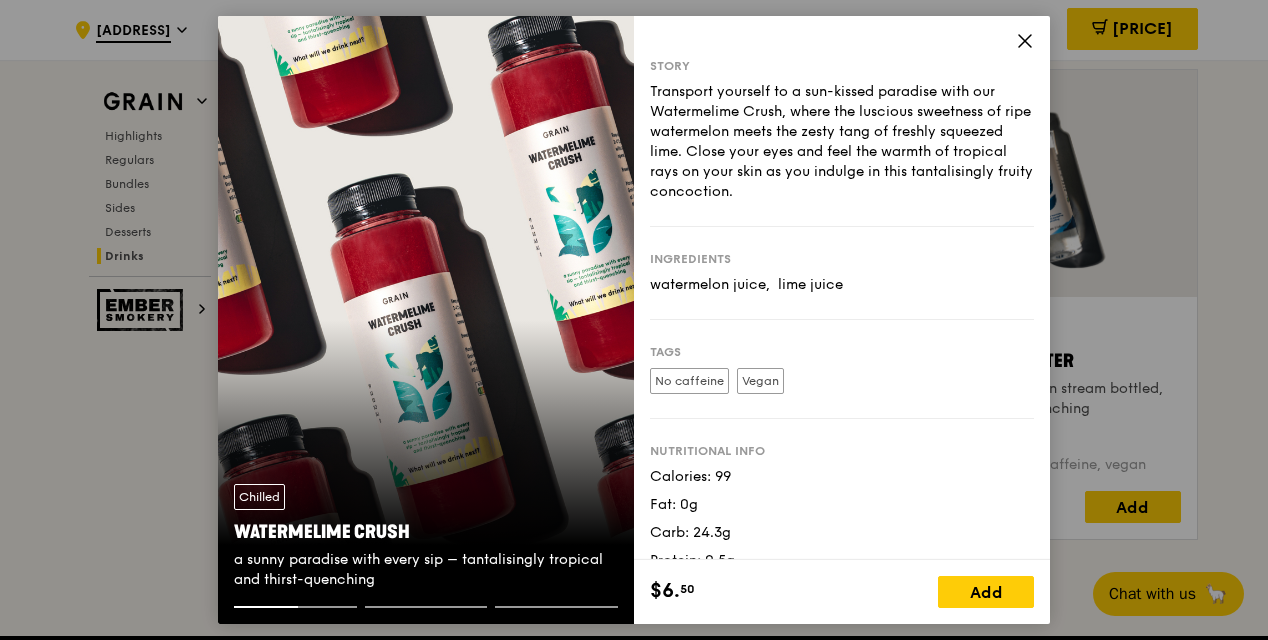 click 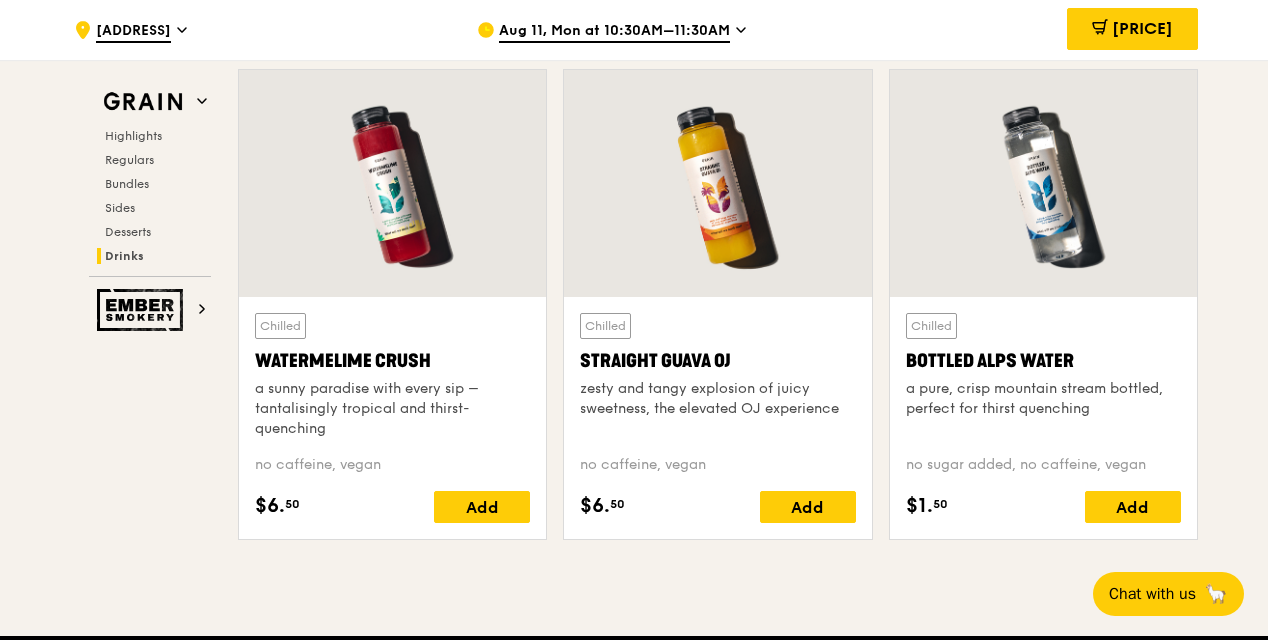 click at bounding box center (717, 183) 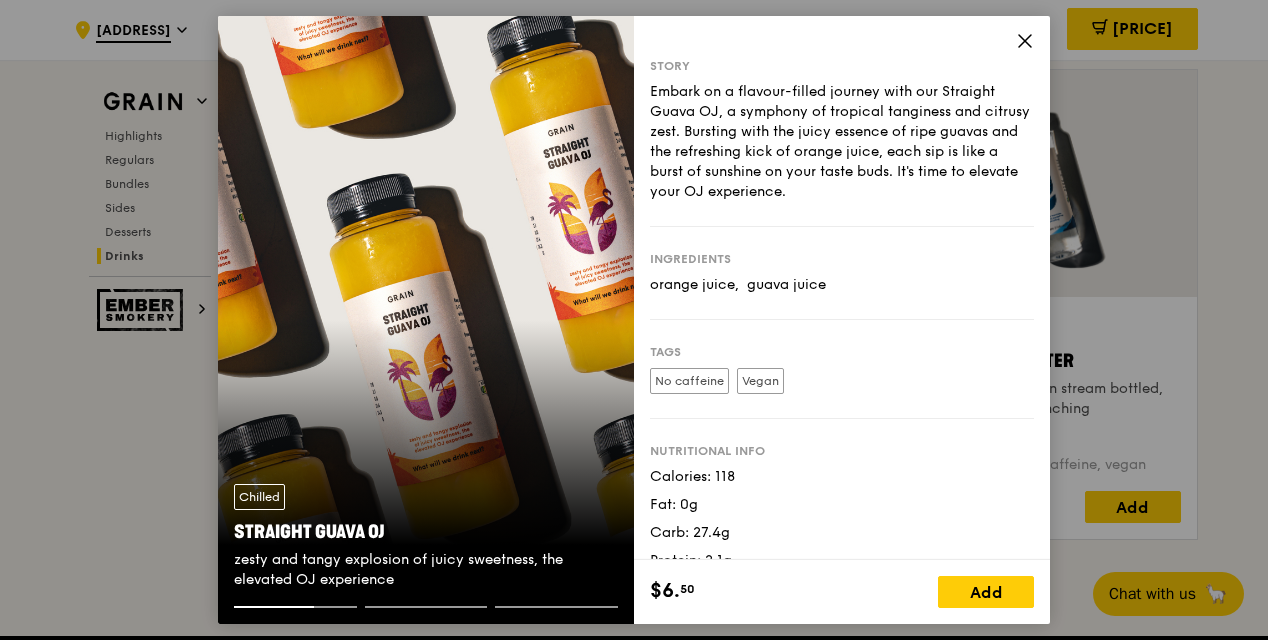 scroll, scrollTop: 27, scrollLeft: 0, axis: vertical 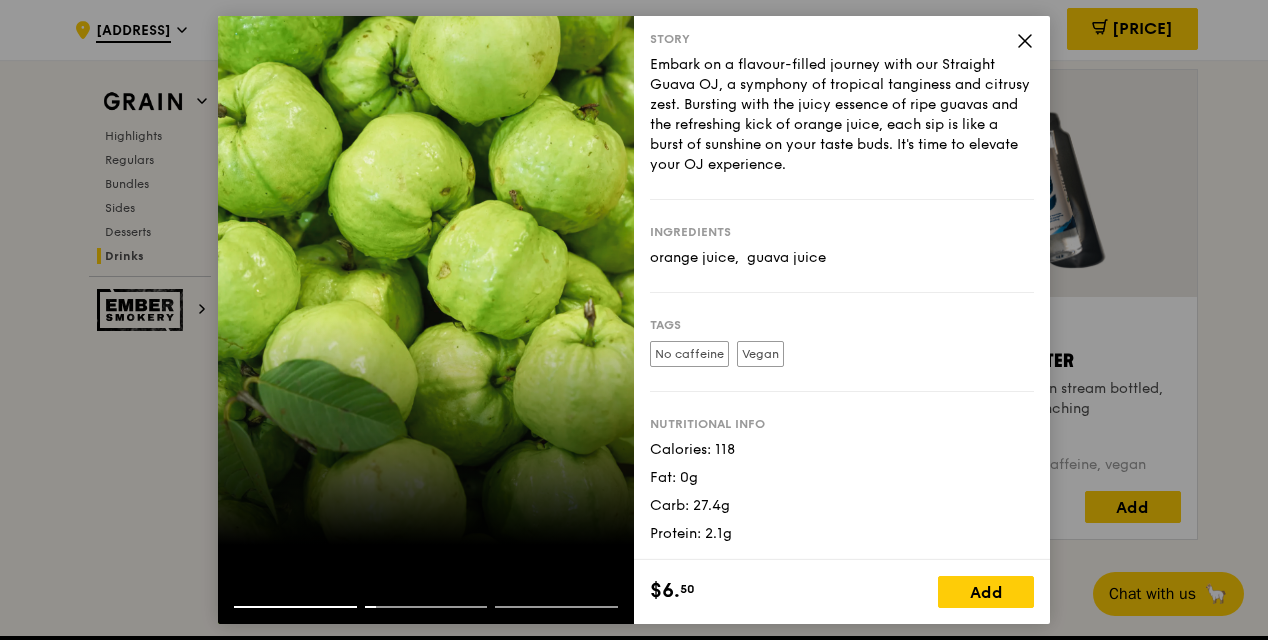 click 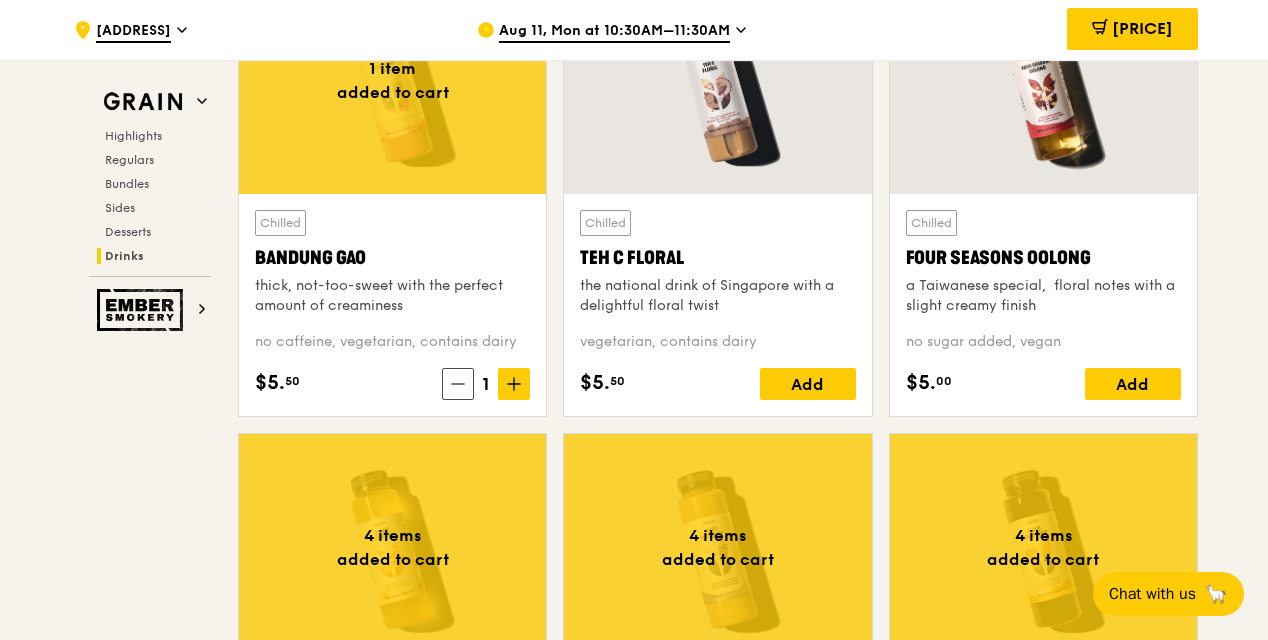 scroll, scrollTop: 7301, scrollLeft: 0, axis: vertical 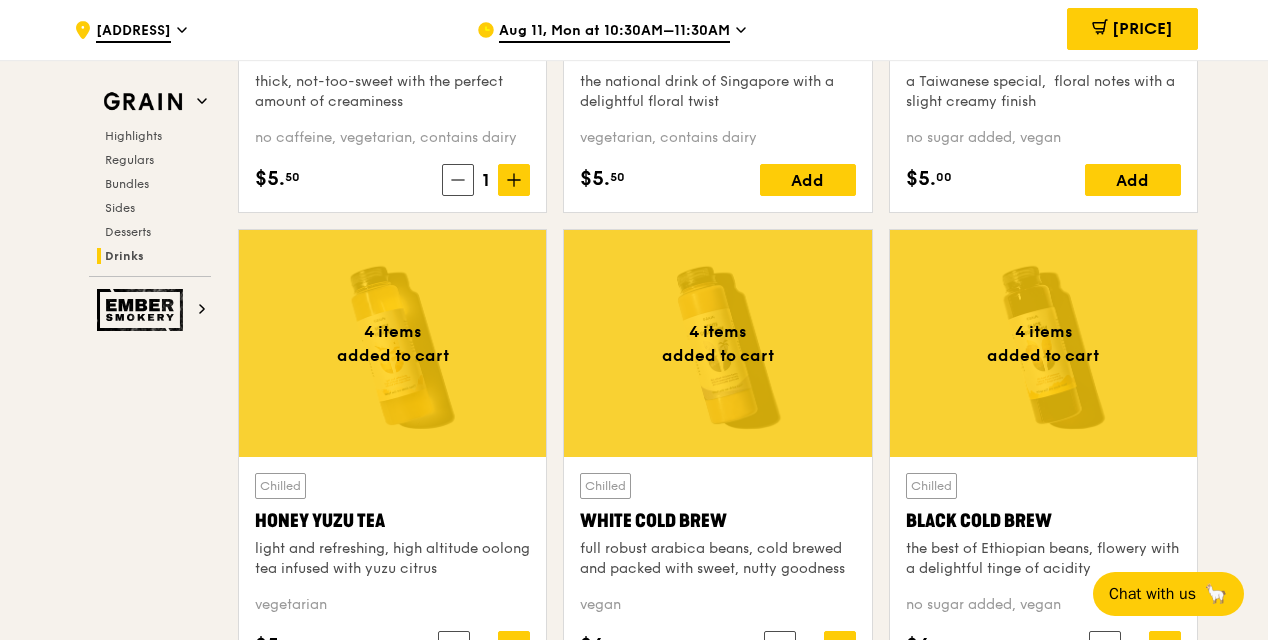 click at bounding box center (392, 343) 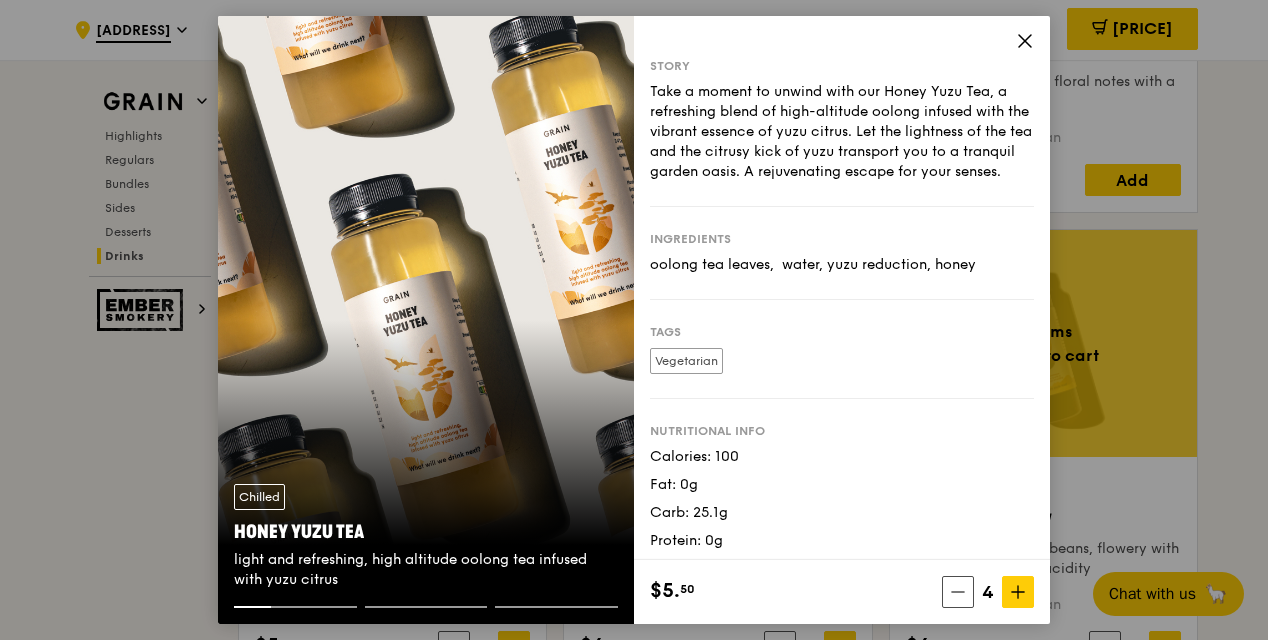 scroll, scrollTop: 27, scrollLeft: 0, axis: vertical 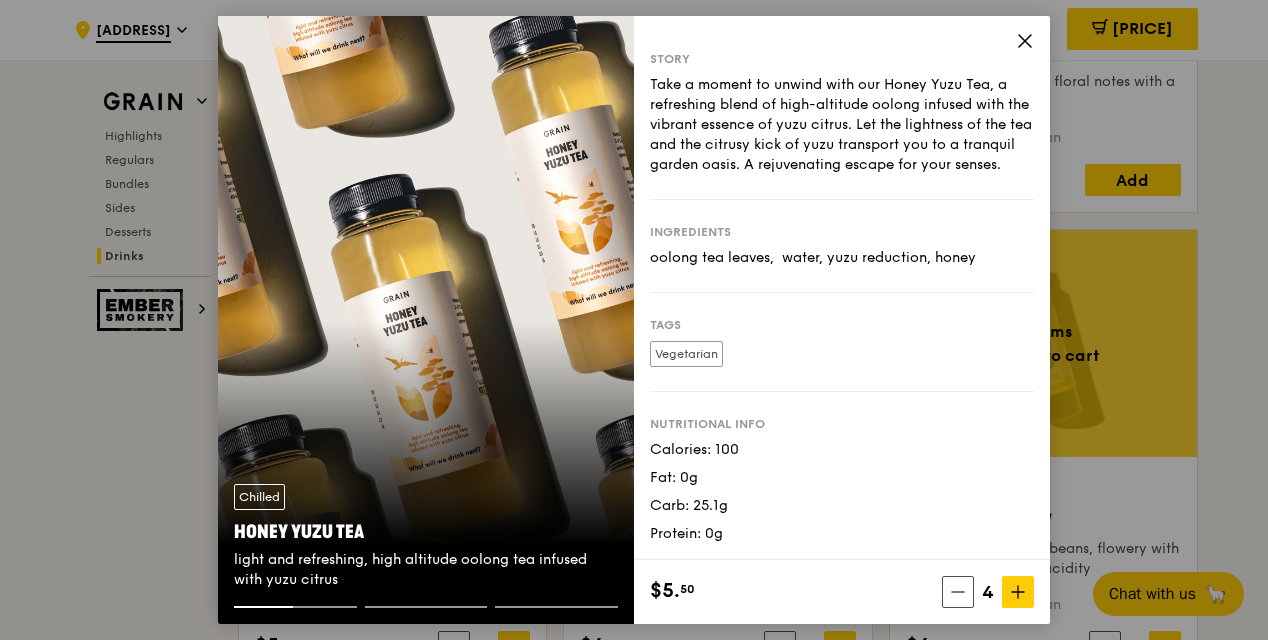click 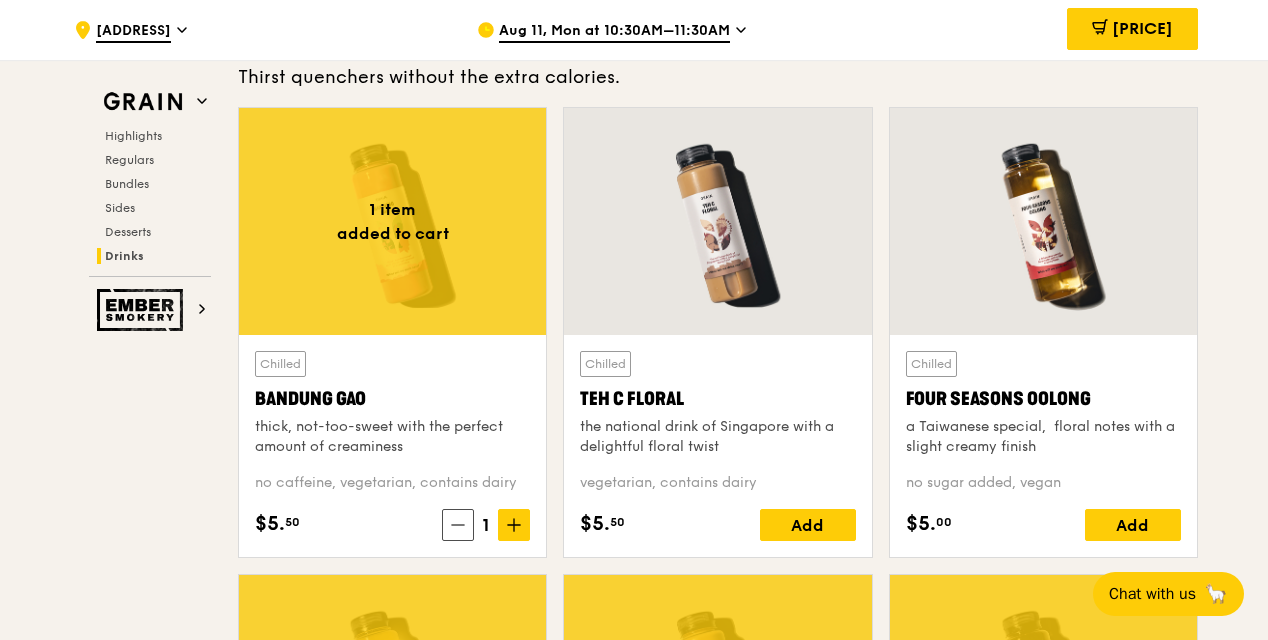 scroll, scrollTop: 6960, scrollLeft: 0, axis: vertical 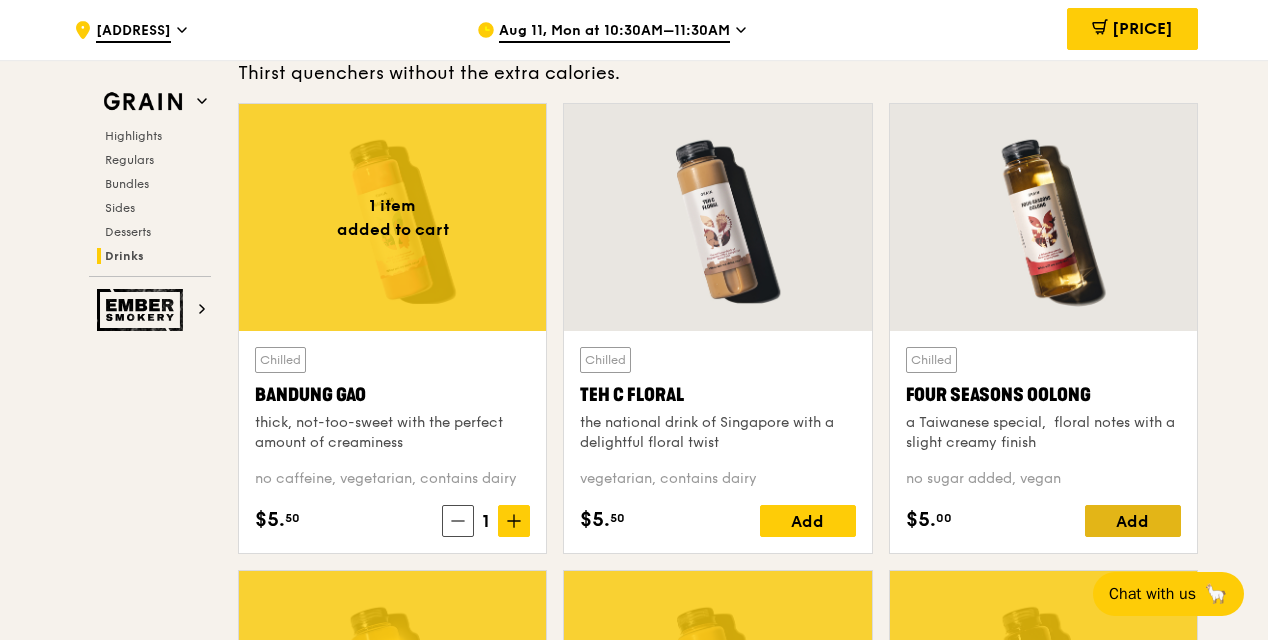 click on "Add" at bounding box center (1133, 521) 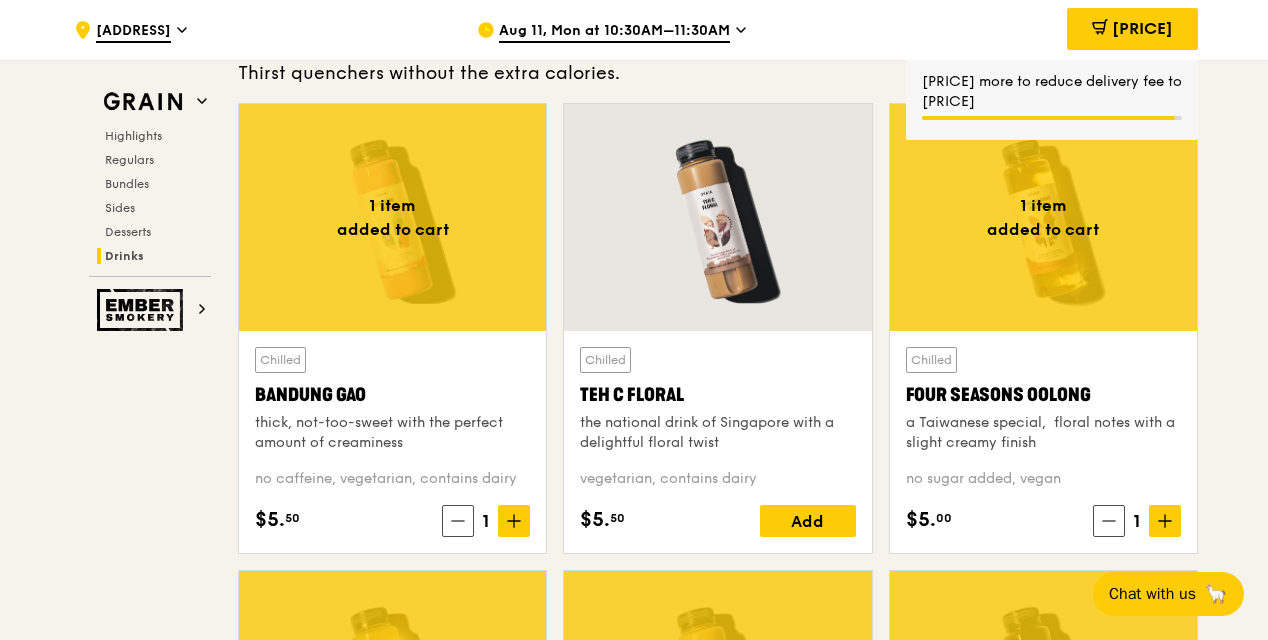 click 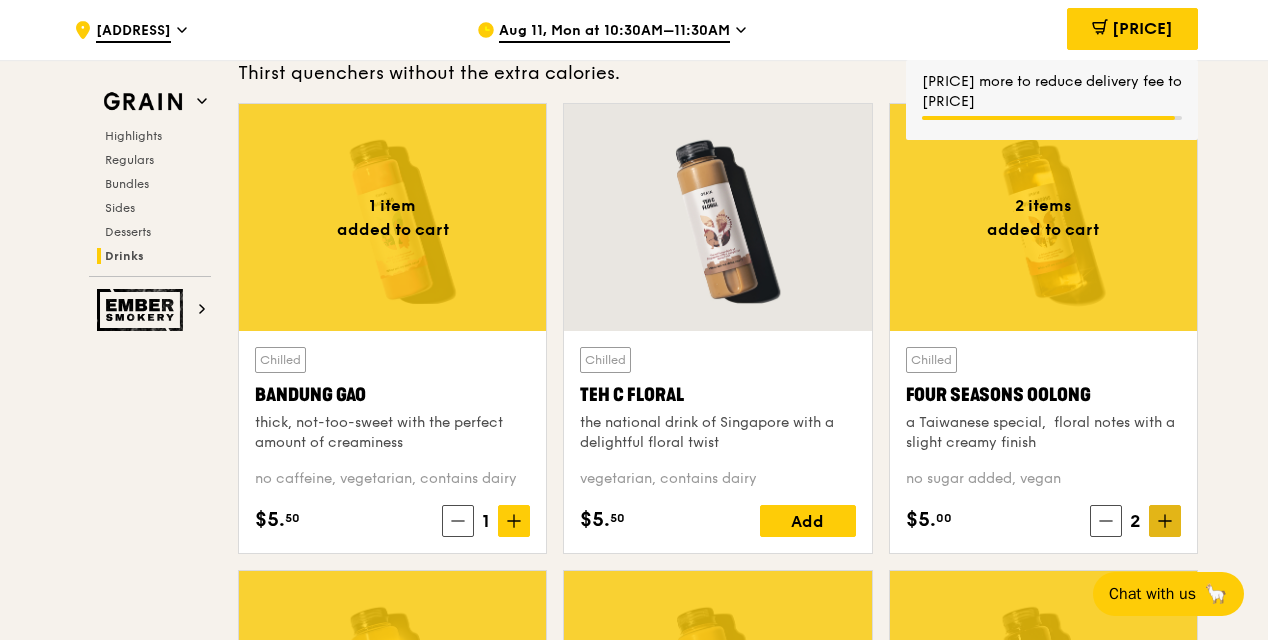 click 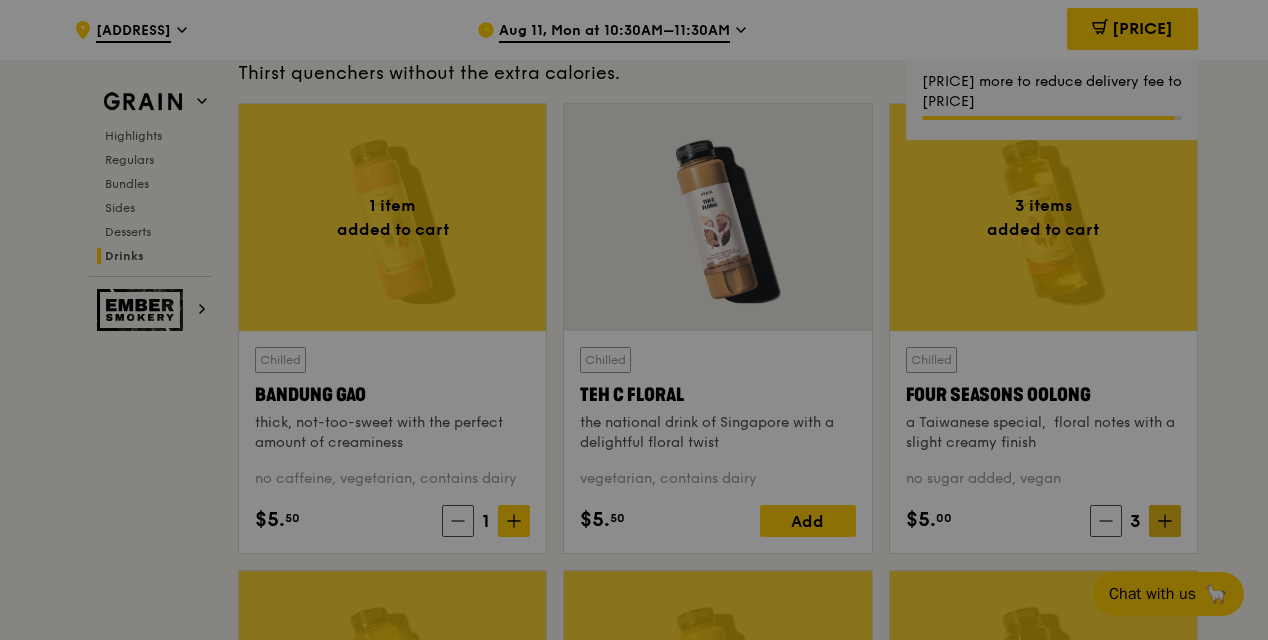 click on "Grain
Highlights
Regulars
Bundles
Sides
Desserts
Drinks
Ember Smokery
Meet the new Grain The Grain that loves to play. With ingredients. Flavours. Food. The kitchen is our happy place, where we experiment and cook up wholesome dishes that surprise and delight. And at the end of every Grain meal comes: “What will we  eat next?”
Highlights
Weekly rotating dishes inspired by flavours from around the world.
Warm
Thai Green Curry Fish
thai style green curry, seared dory, butterfly blue pea rice
pescatarian, spicy, contains allium, dairy, shellfish, soy, wheat
$14.
00
Add
Warm
Hikari Miso Chicken Chow Mein
hong kong egg noodle, shiitake mushroom, roasted carrot
high protein, contains allium, dairy, egg, soy, wheat
$15.
50
Add
Regulars" at bounding box center (634, -2658) 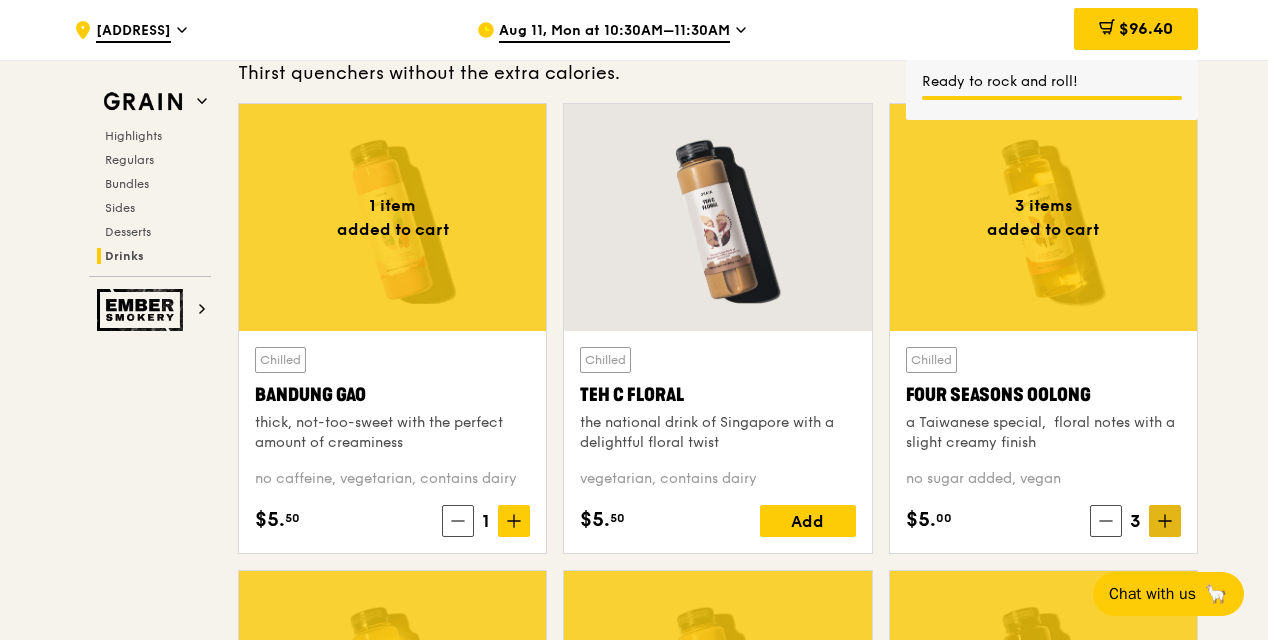 click 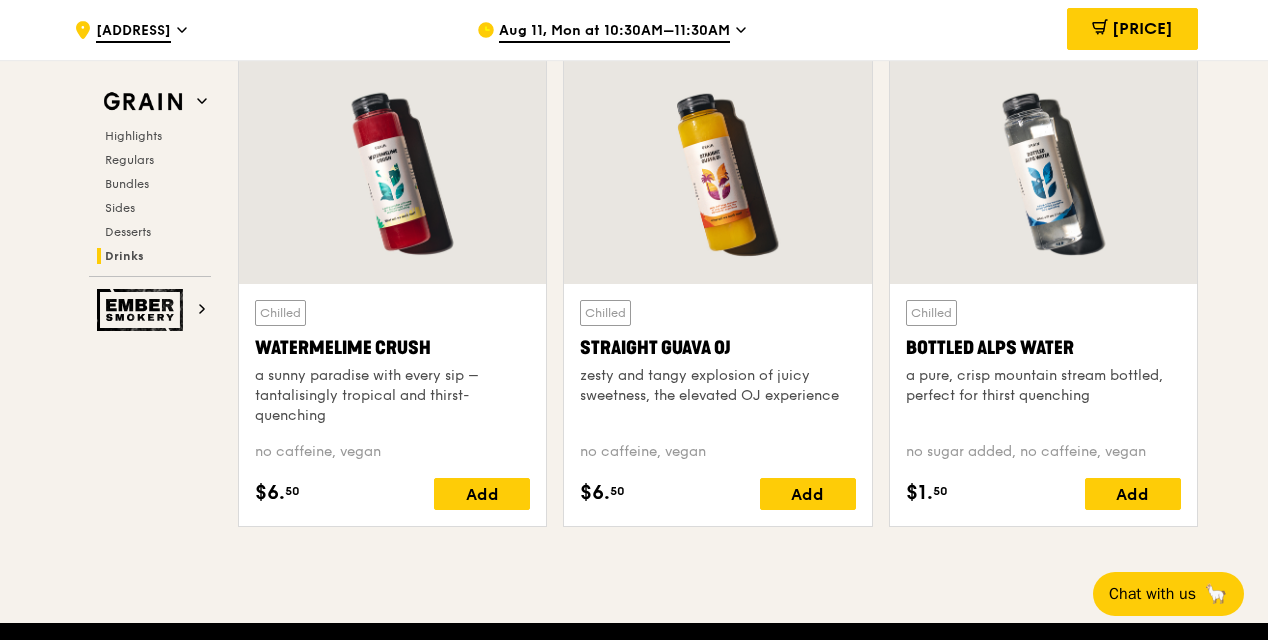 scroll, scrollTop: 7923, scrollLeft: 0, axis: vertical 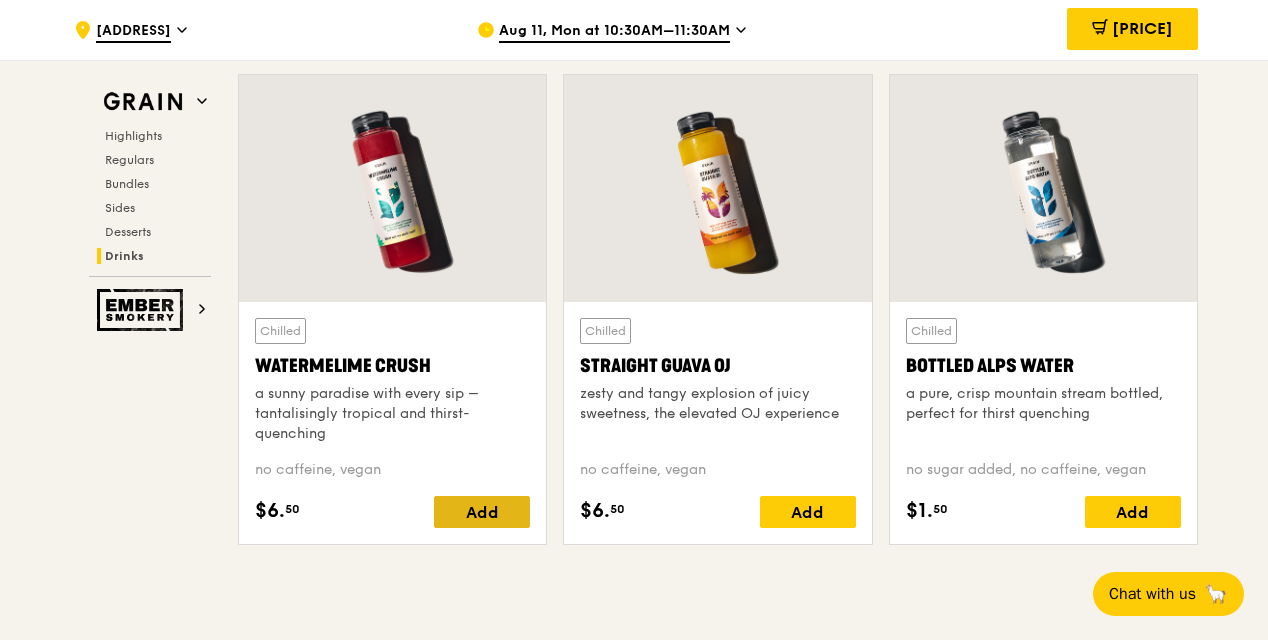 click on "Add" at bounding box center [482, 512] 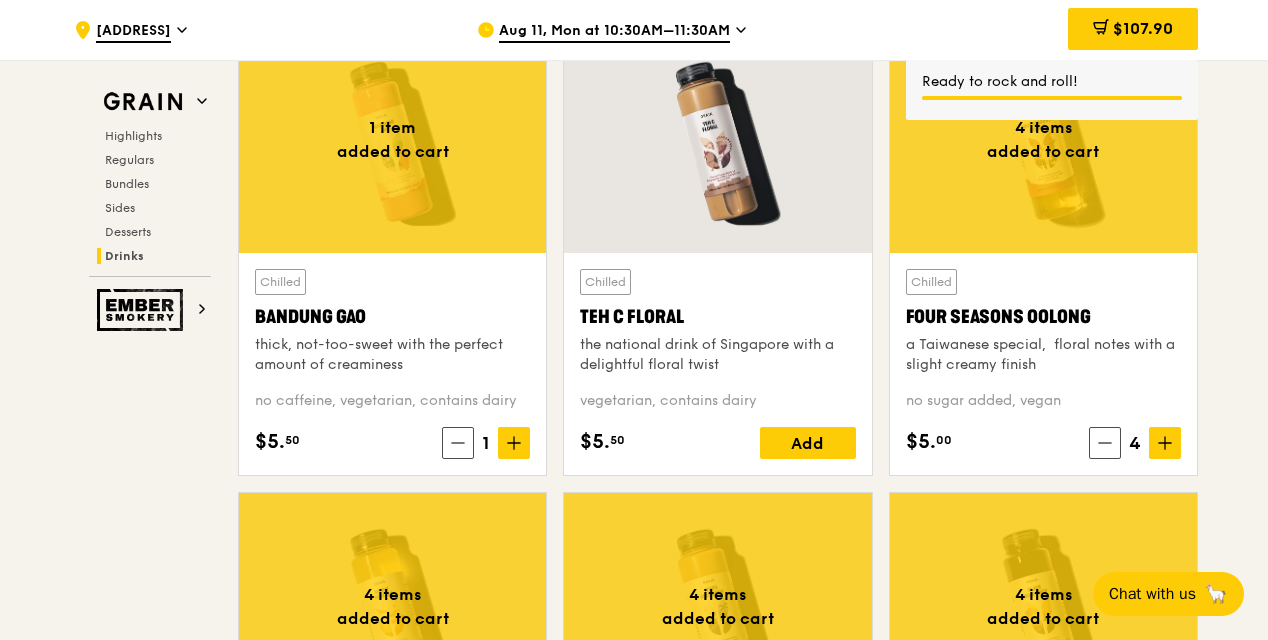 scroll, scrollTop: 6980, scrollLeft: 0, axis: vertical 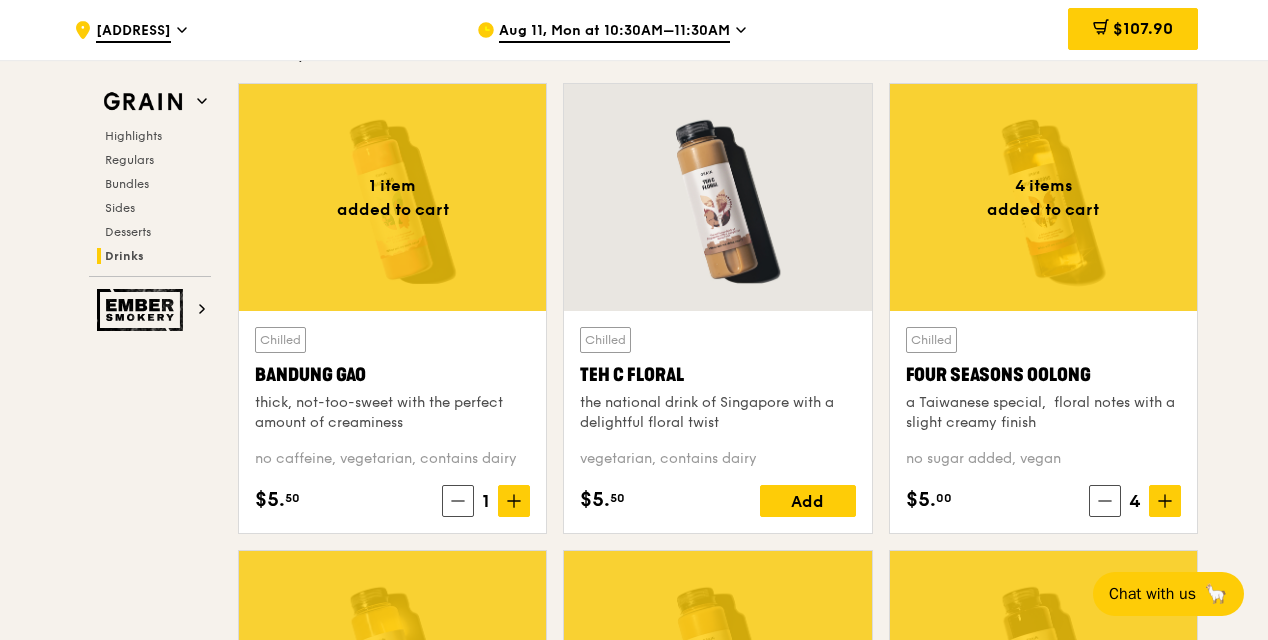 click on "Grain
Highlights
Regulars
Bundles
Sides
Desserts
Drinks
Ember Smokery
Meet the new Grain The Grain that loves to play. With ingredients. Flavours. Food. The kitchen is our happy place, where we experiment and cook up wholesome dishes that surprise and delight. And at the end of every Grain meal comes: “What will we  eat next?”
Highlights
Weekly rotating dishes inspired by flavours from around the world.
Warm
Thai Green Curry Fish
thai style green curry, seared dory, butterfly blue pea rice
pescatarian, spicy, contains allium, dairy, shellfish, soy, wheat
$14.
00
Add
Warm
Hikari Miso Chicken Chow Mein
hong kong egg noodle, shiitake mushroom, roasted carrot
high protein, contains allium, dairy, egg, soy, wheat
$15.
50
Add
Regulars" at bounding box center (634, -2678) 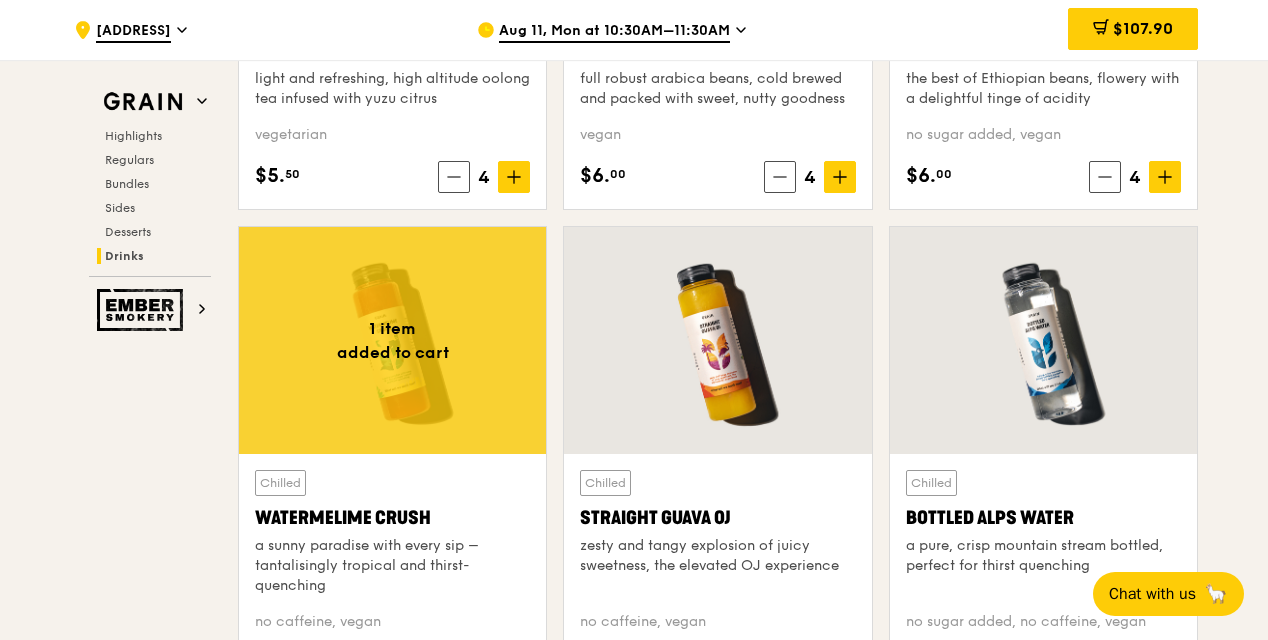 scroll, scrollTop: 7857, scrollLeft: 0, axis: vertical 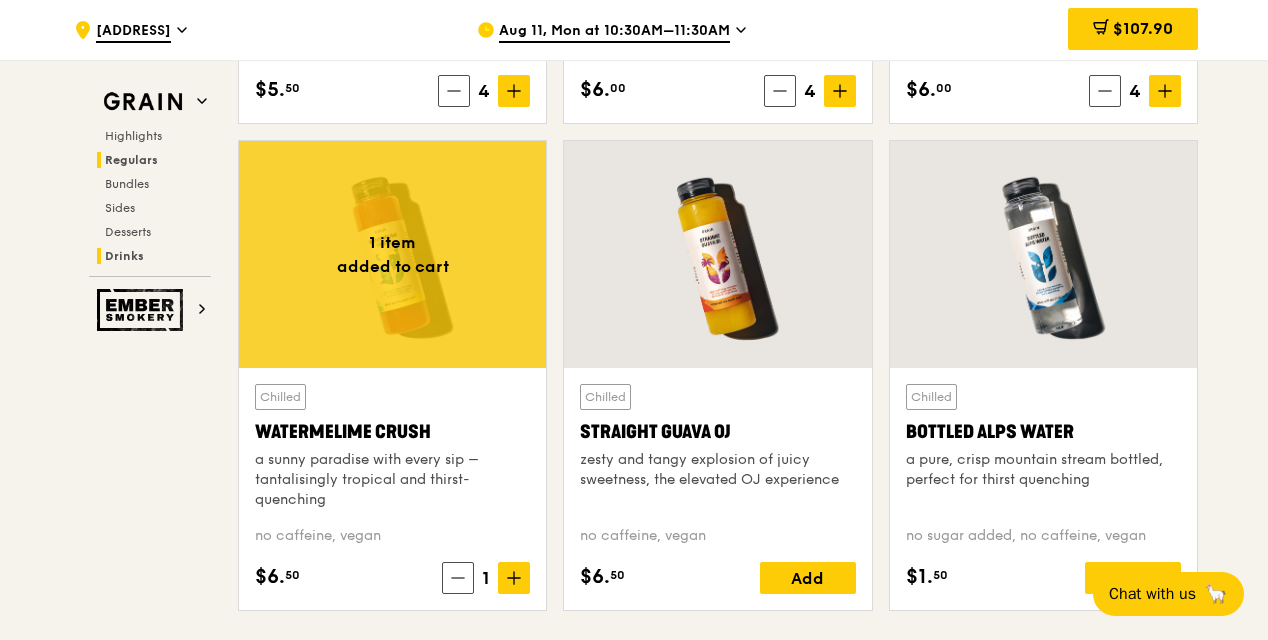 click on "Regulars" at bounding box center [131, 160] 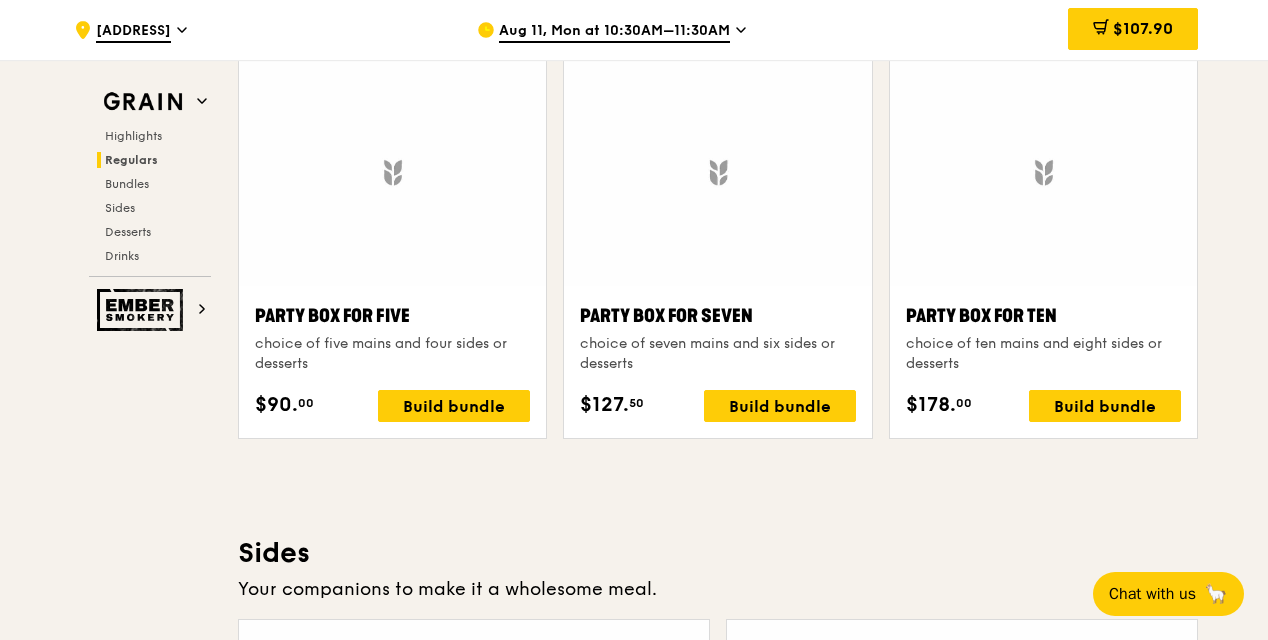 scroll, scrollTop: 1356, scrollLeft: 0, axis: vertical 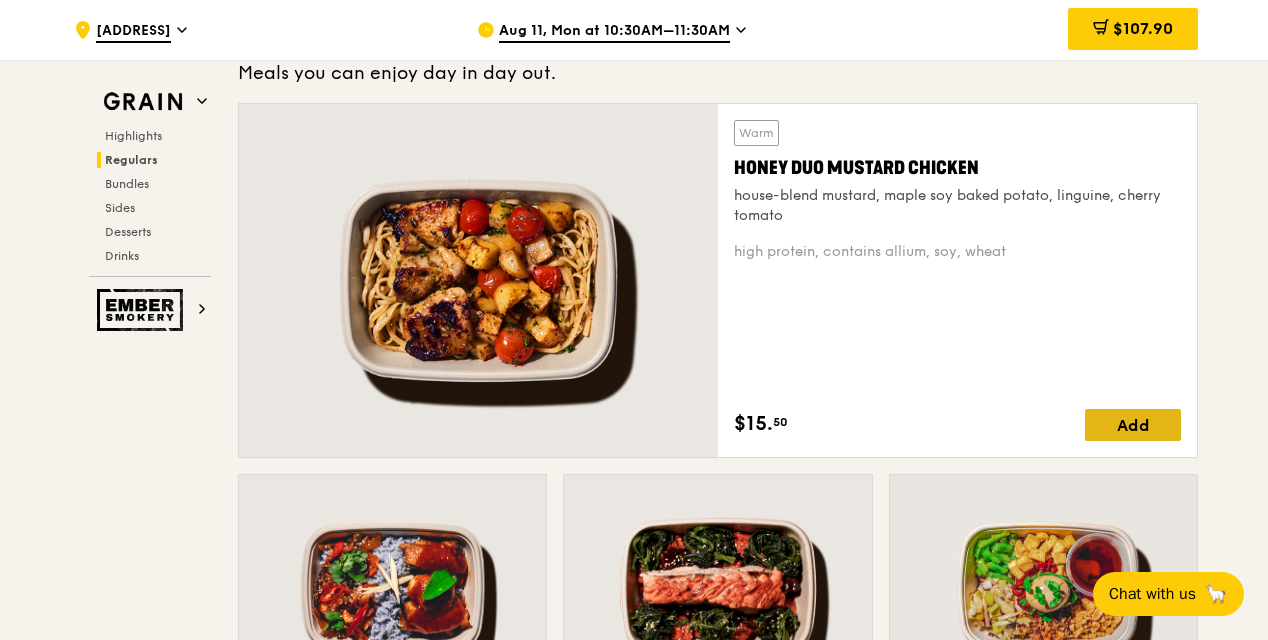 click on "Add" at bounding box center (1133, 425) 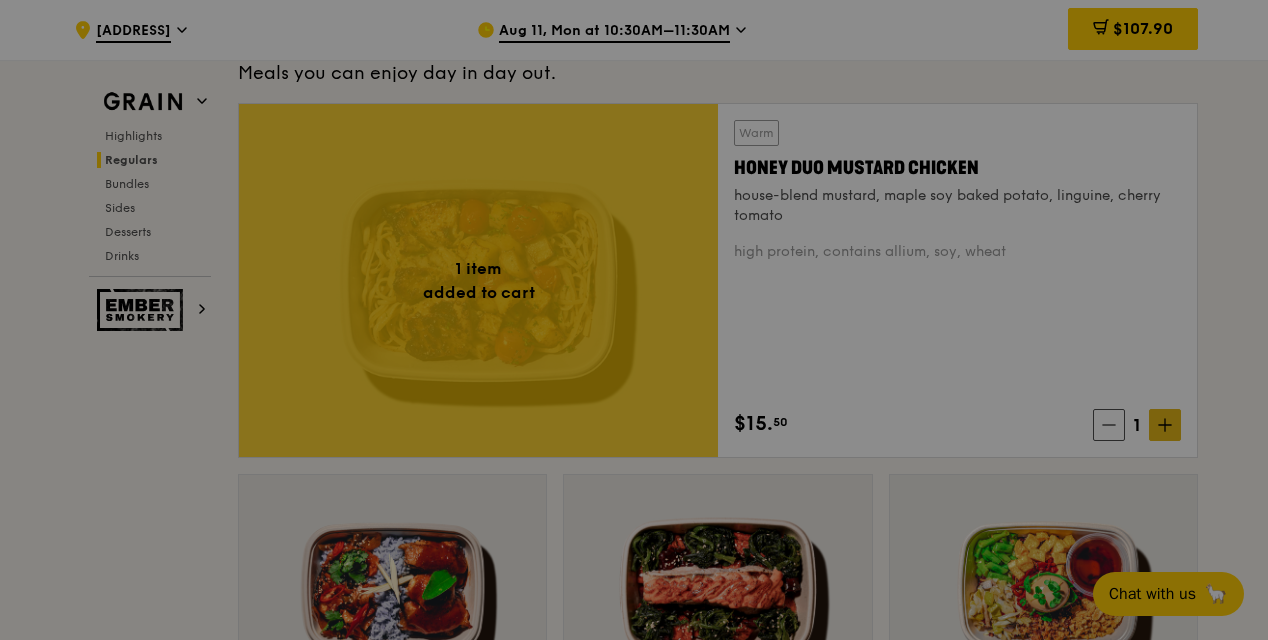 click at bounding box center [634, 320] 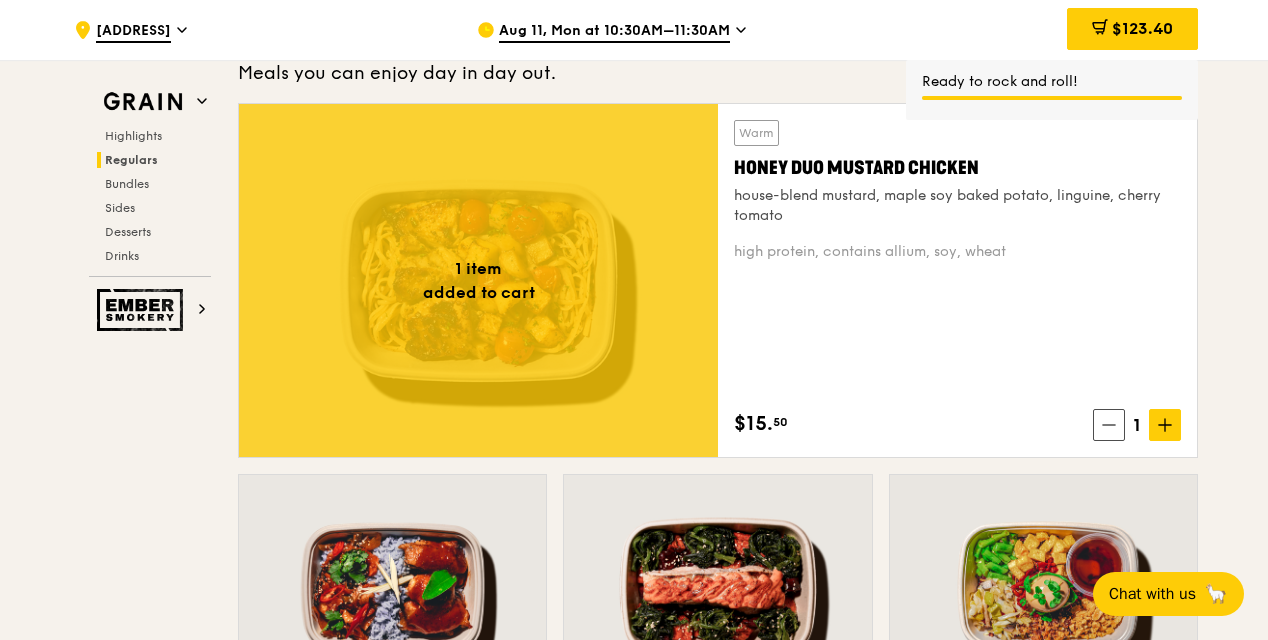click 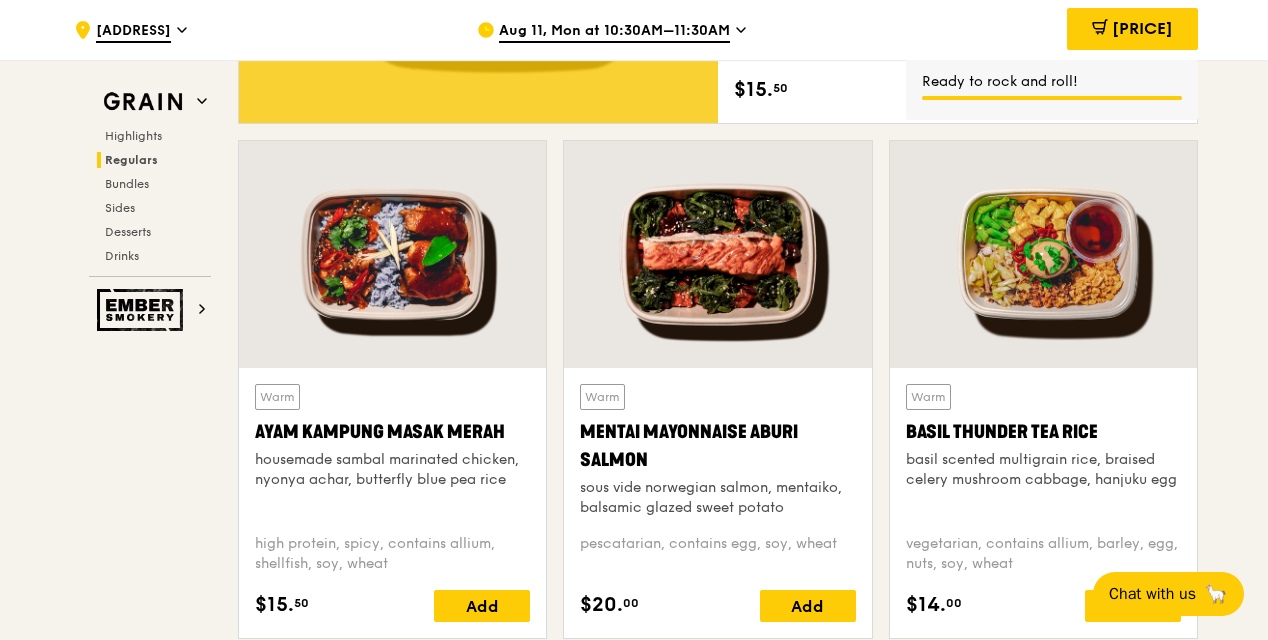 scroll, scrollTop: 1792, scrollLeft: 0, axis: vertical 